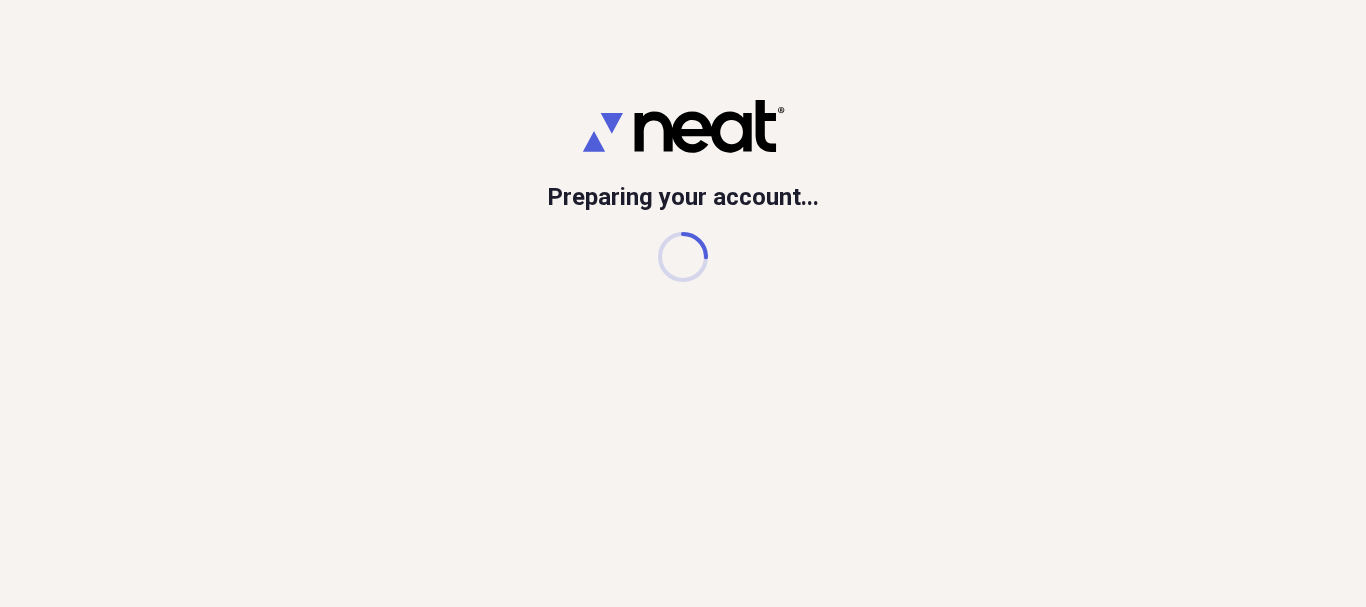 scroll, scrollTop: 0, scrollLeft: 0, axis: both 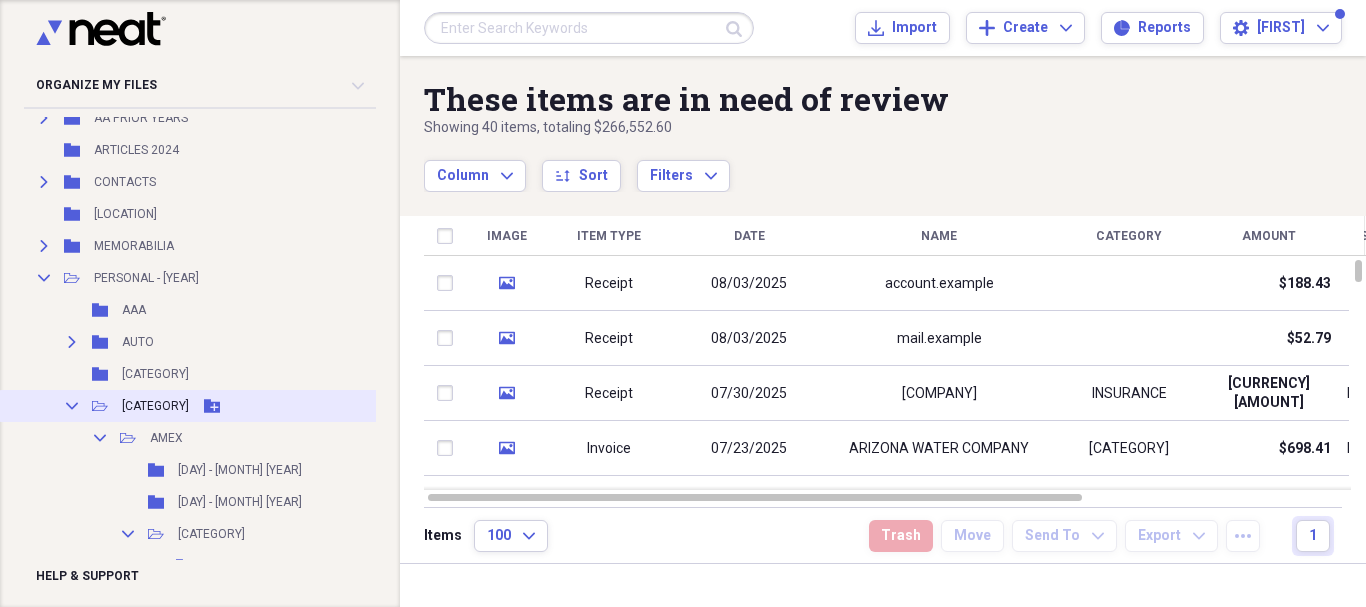 click 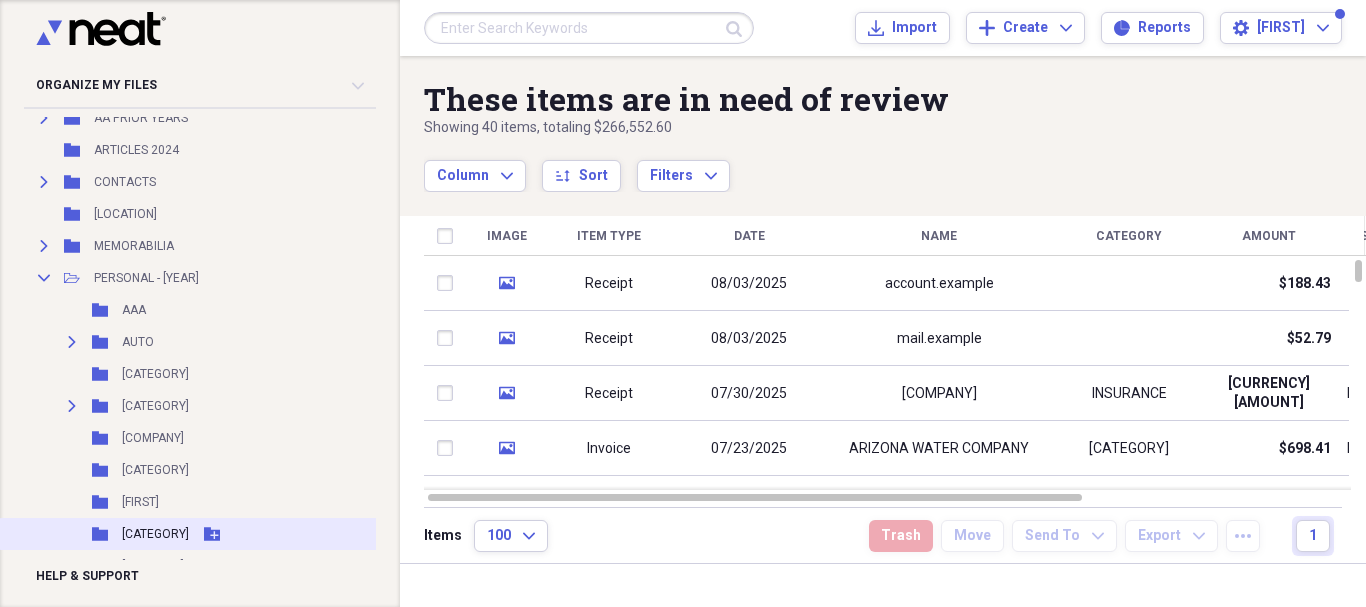 scroll, scrollTop: 375, scrollLeft: 0, axis: vertical 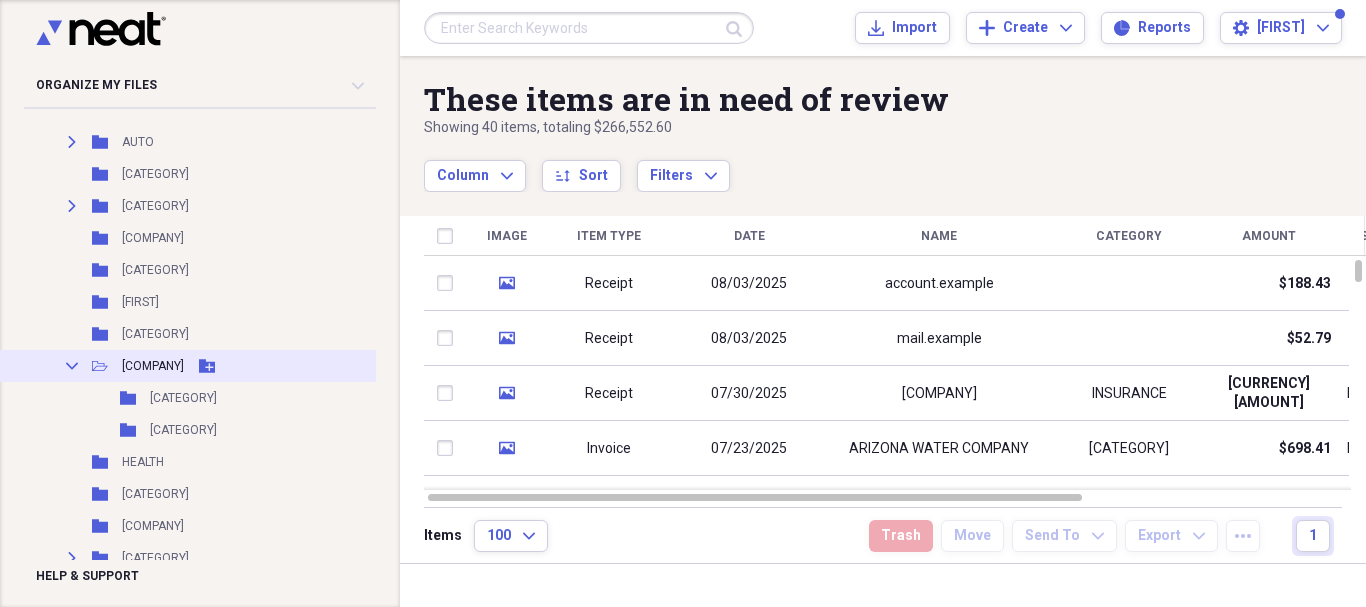 click on "Collapse" 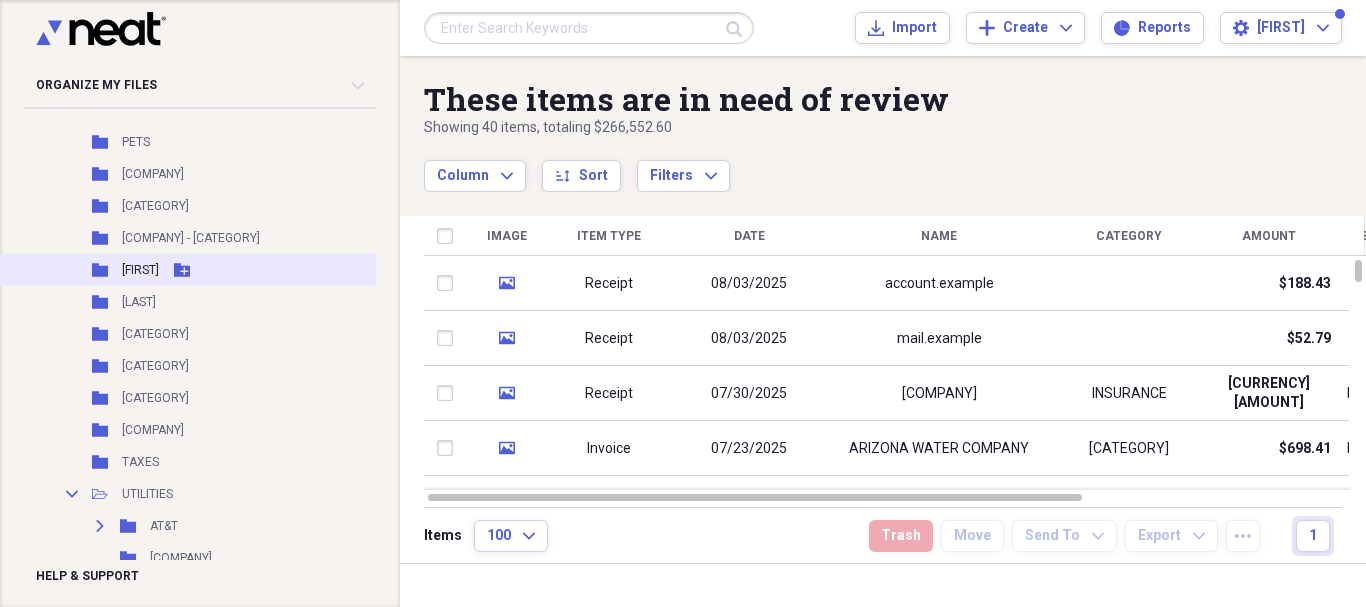 scroll, scrollTop: 1275, scrollLeft: 0, axis: vertical 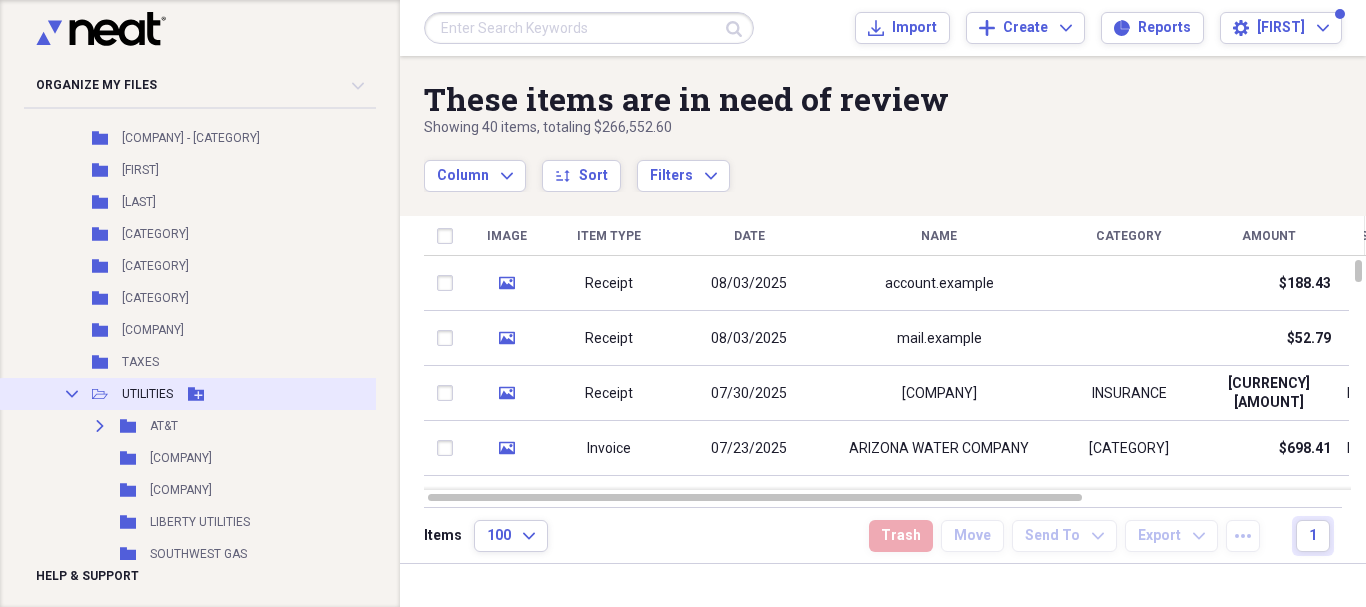 click on "Collapse" 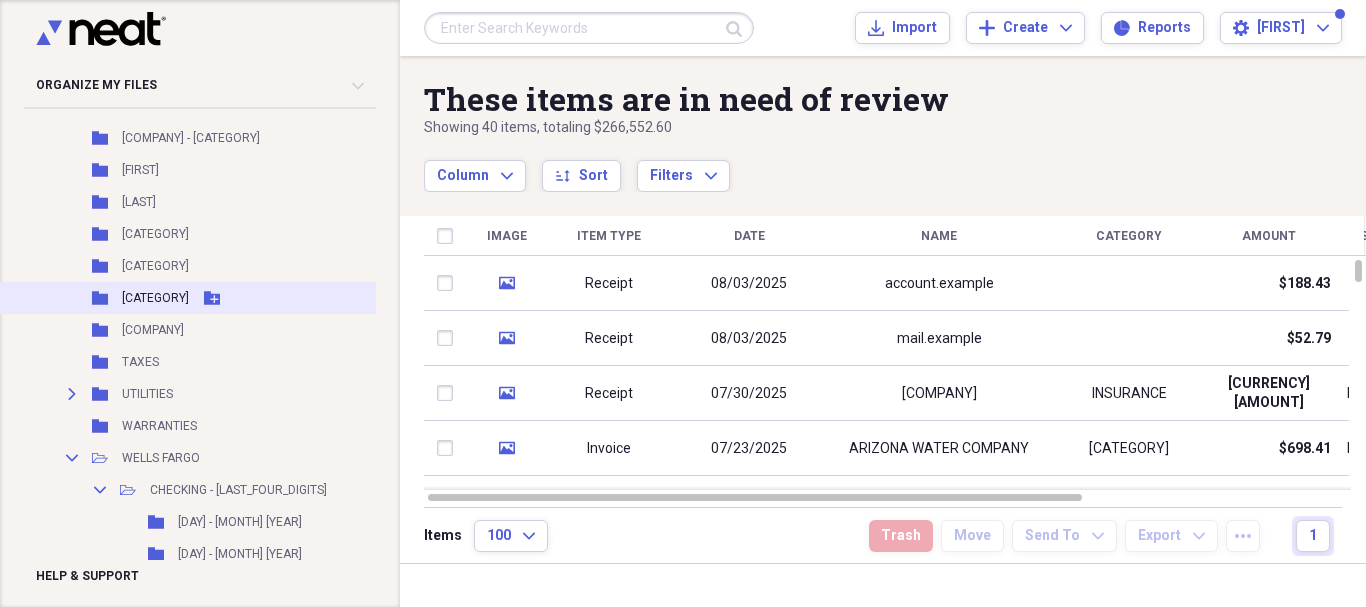 scroll, scrollTop: 1375, scrollLeft: 0, axis: vertical 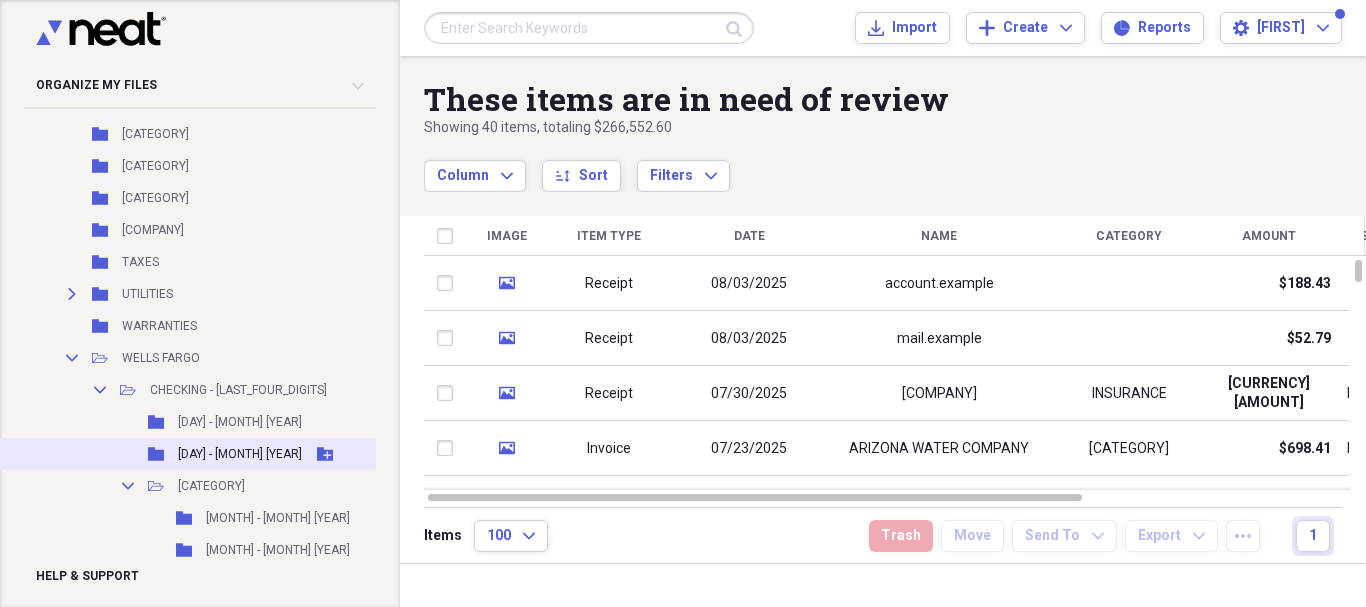 click on "[DAY] - [MONTH] [YEAR]" at bounding box center (240, 454) 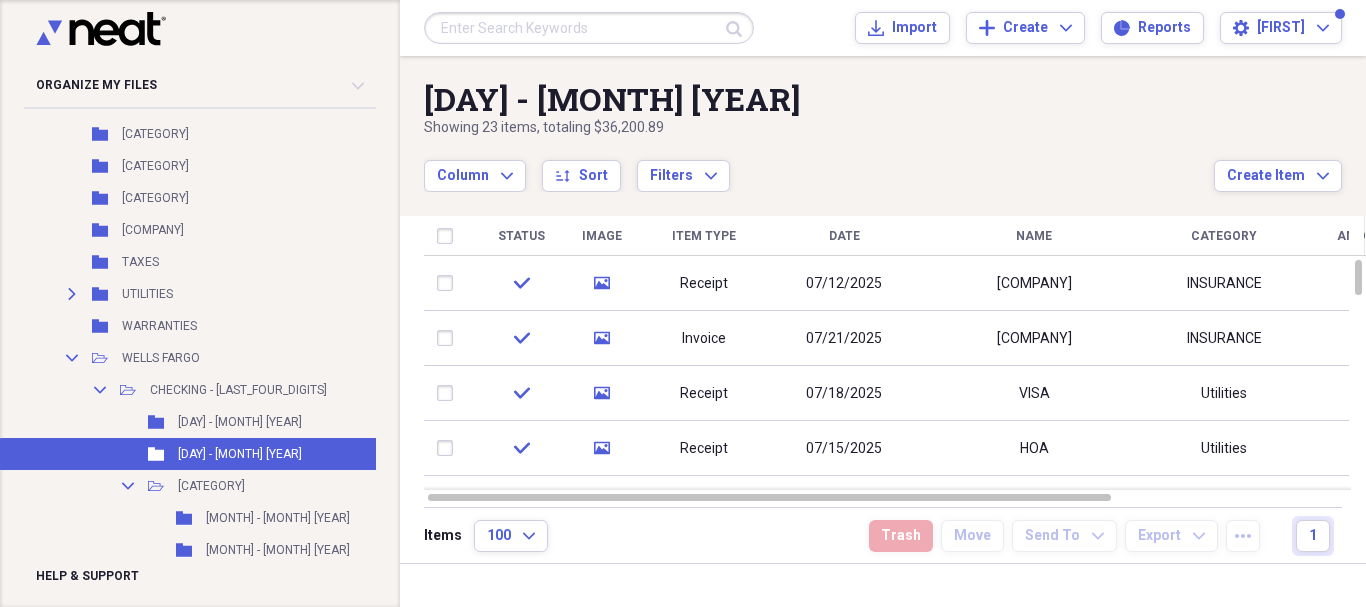 click at bounding box center (683, 0) 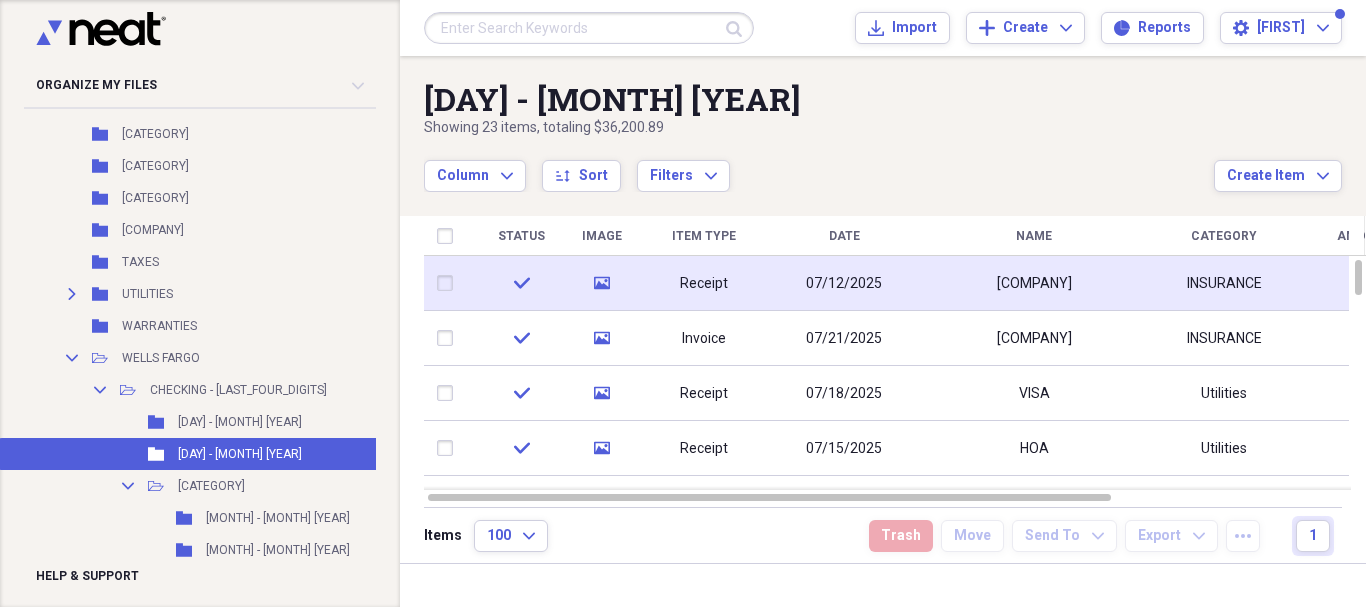 click on "[COMPANY]" at bounding box center (1034, 283) 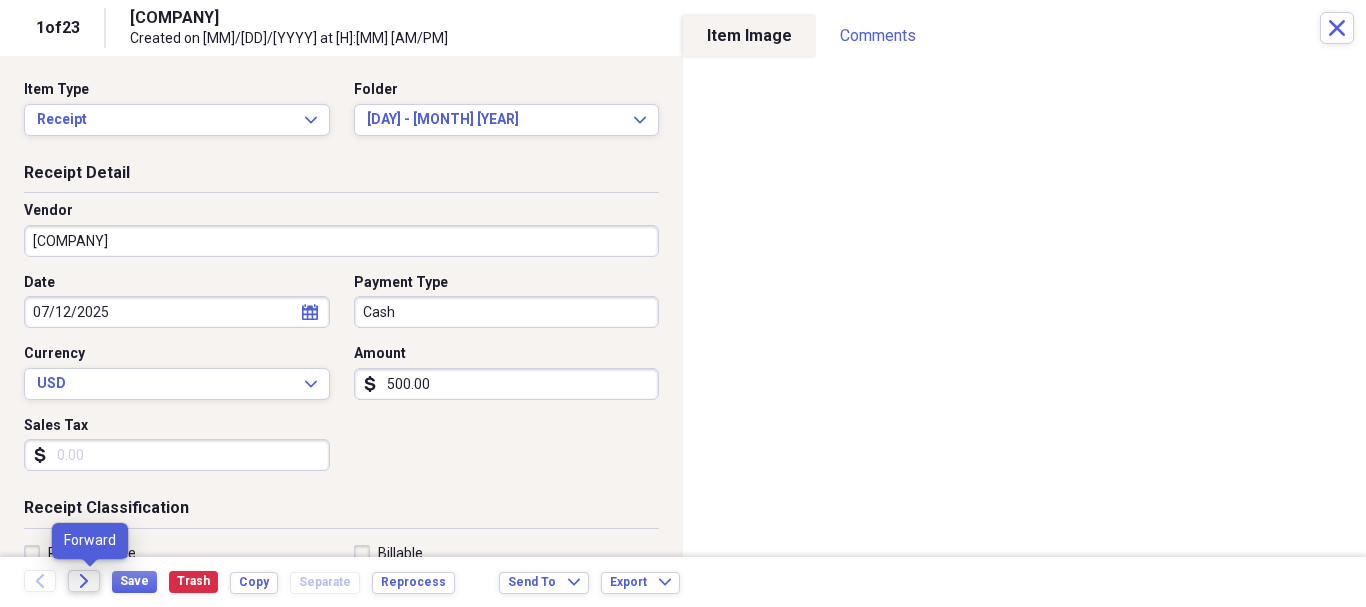 click on "Forward" 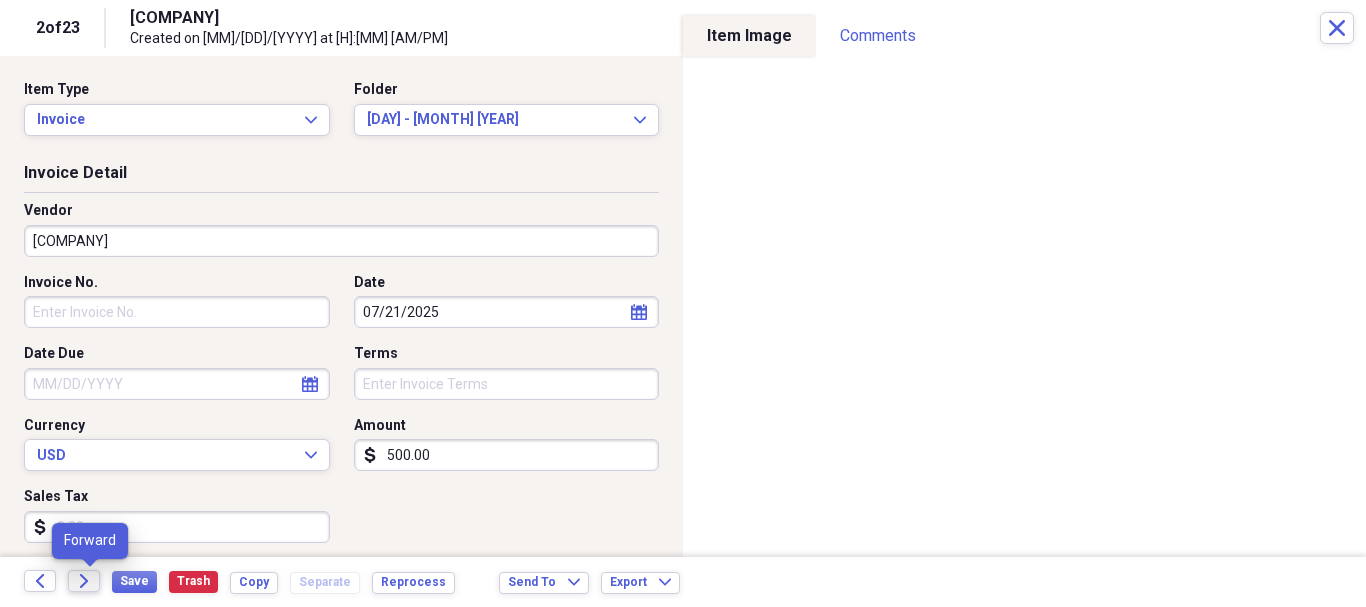 click 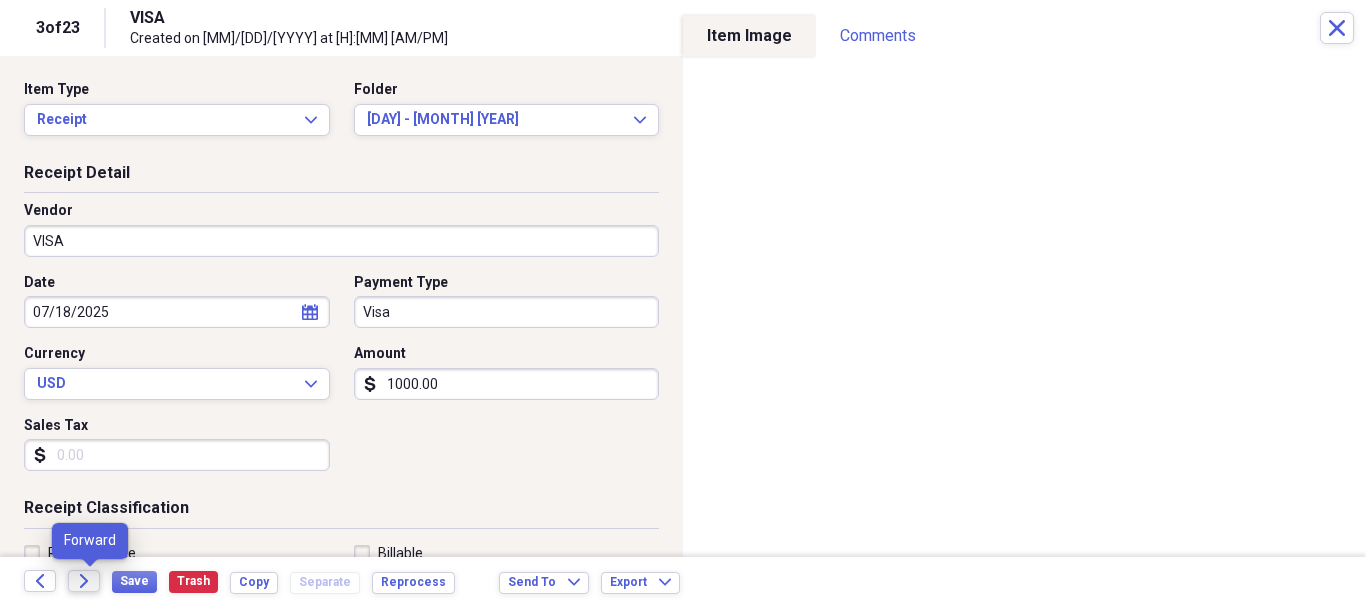 click 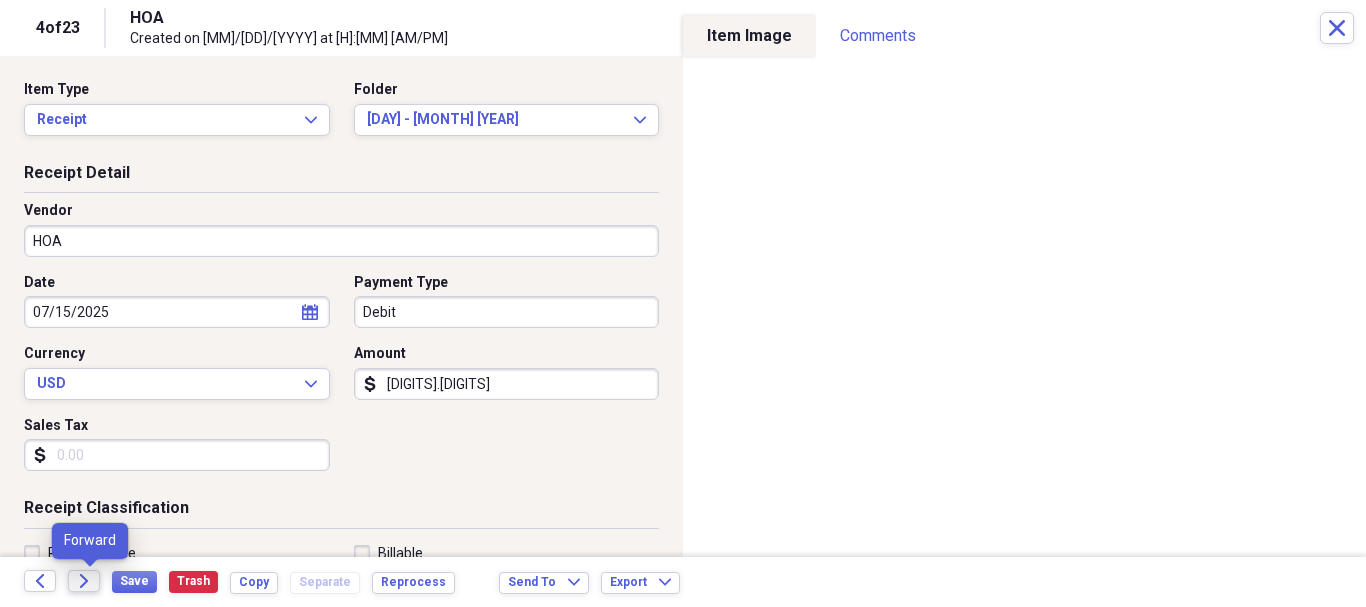 click on "Forward" 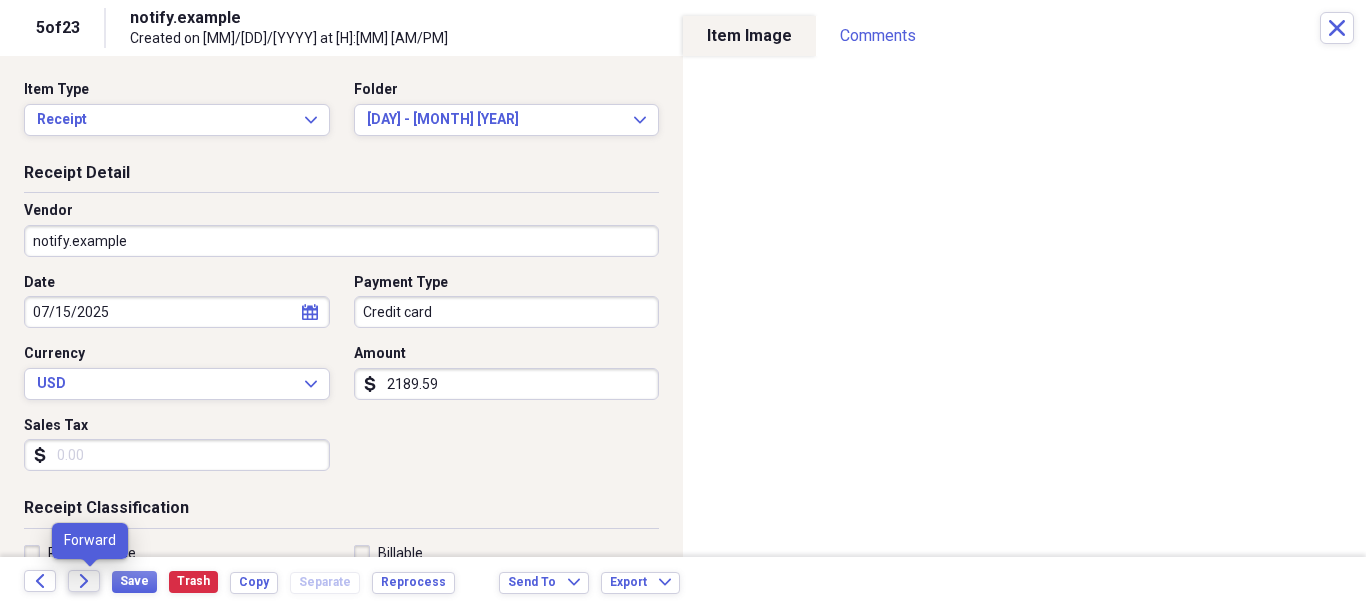 click on "Forward" at bounding box center (84, 581) 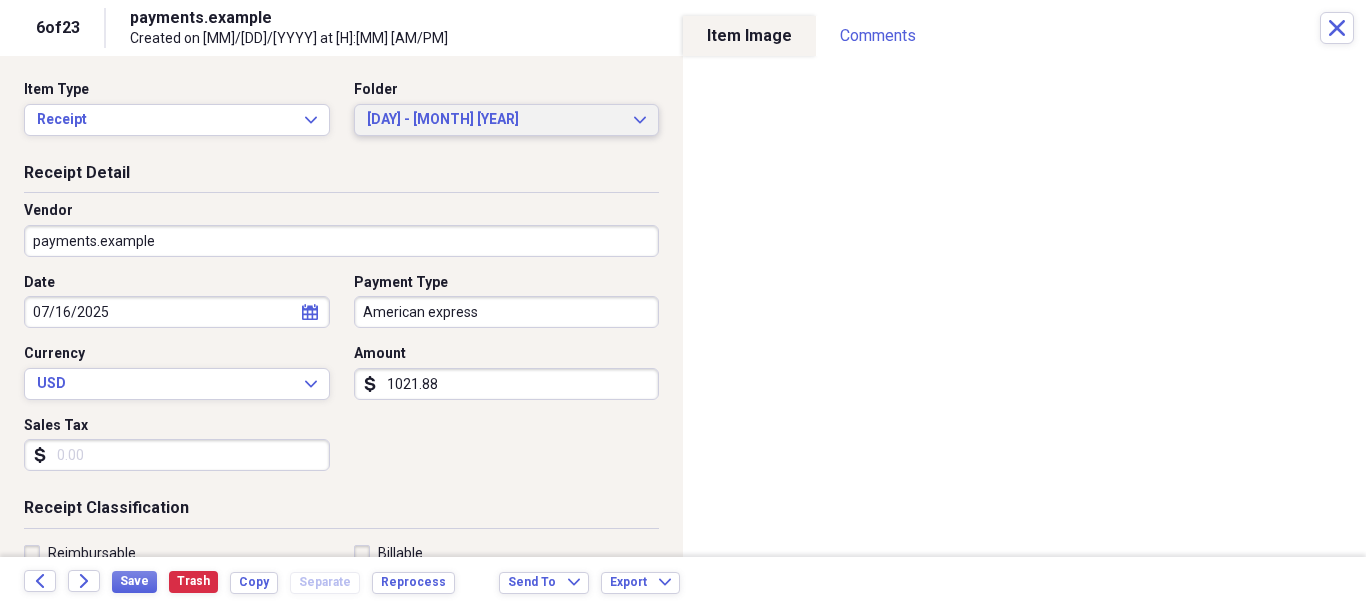 click on "Expand" 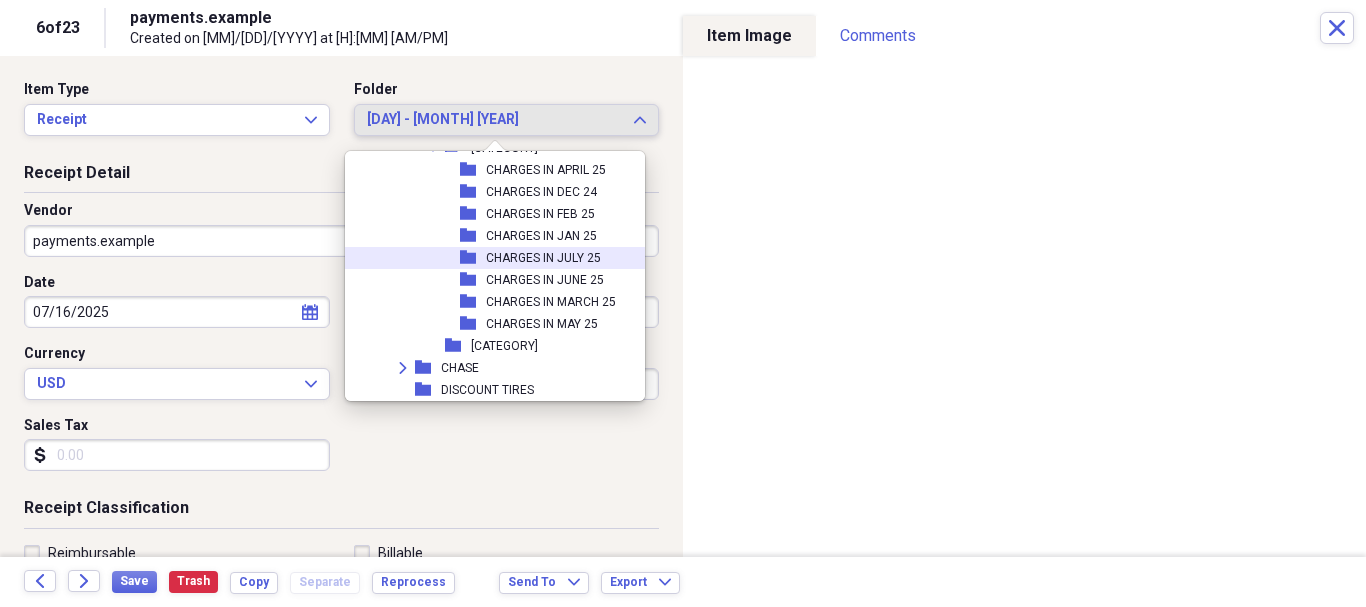 scroll, scrollTop: 343, scrollLeft: 0, axis: vertical 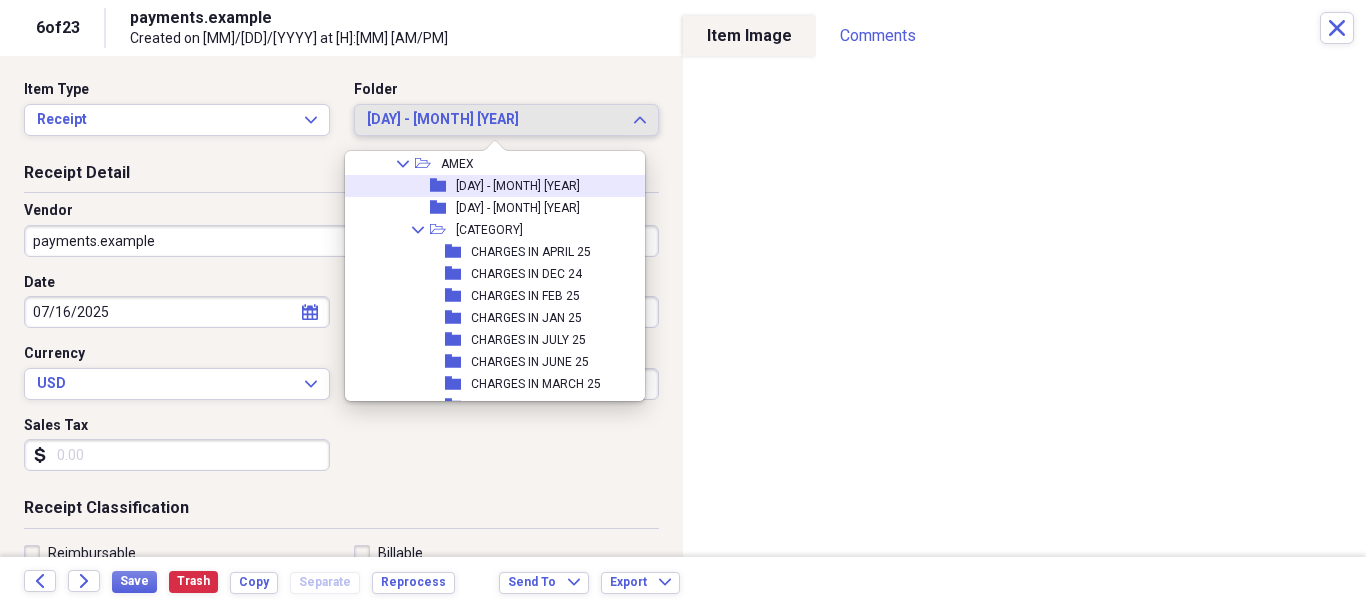 click on "[DAY] - [MONTH] [YEAR]" at bounding box center (518, 186) 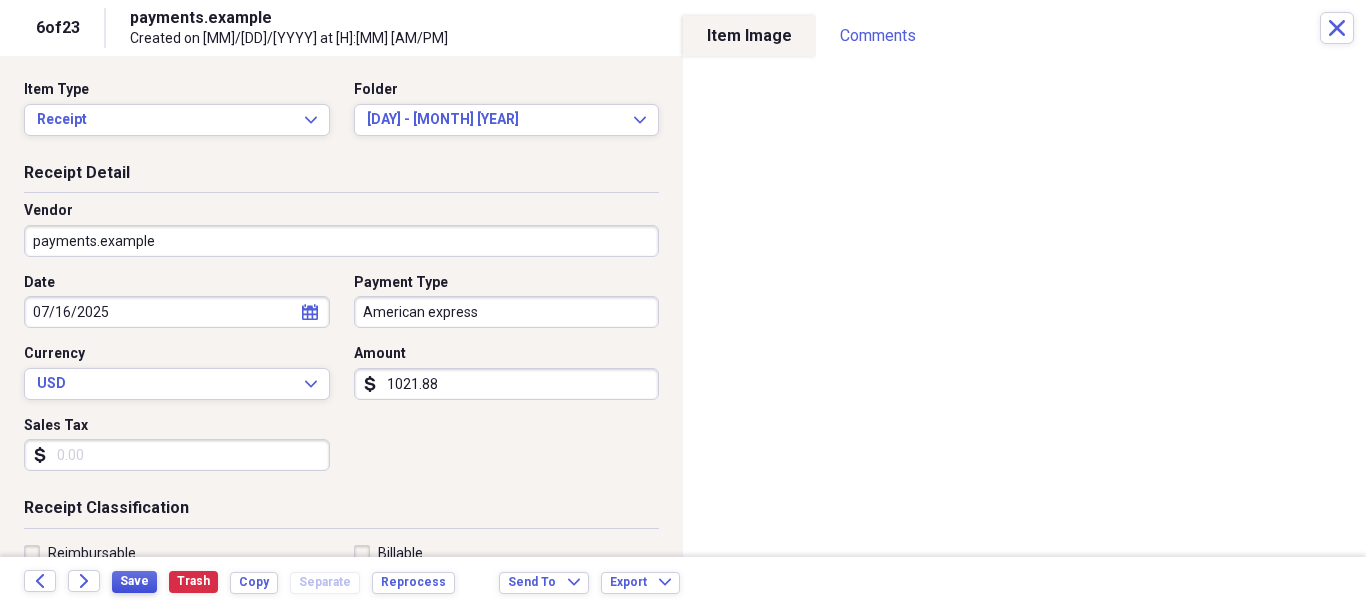 click on "Save" at bounding box center [134, 581] 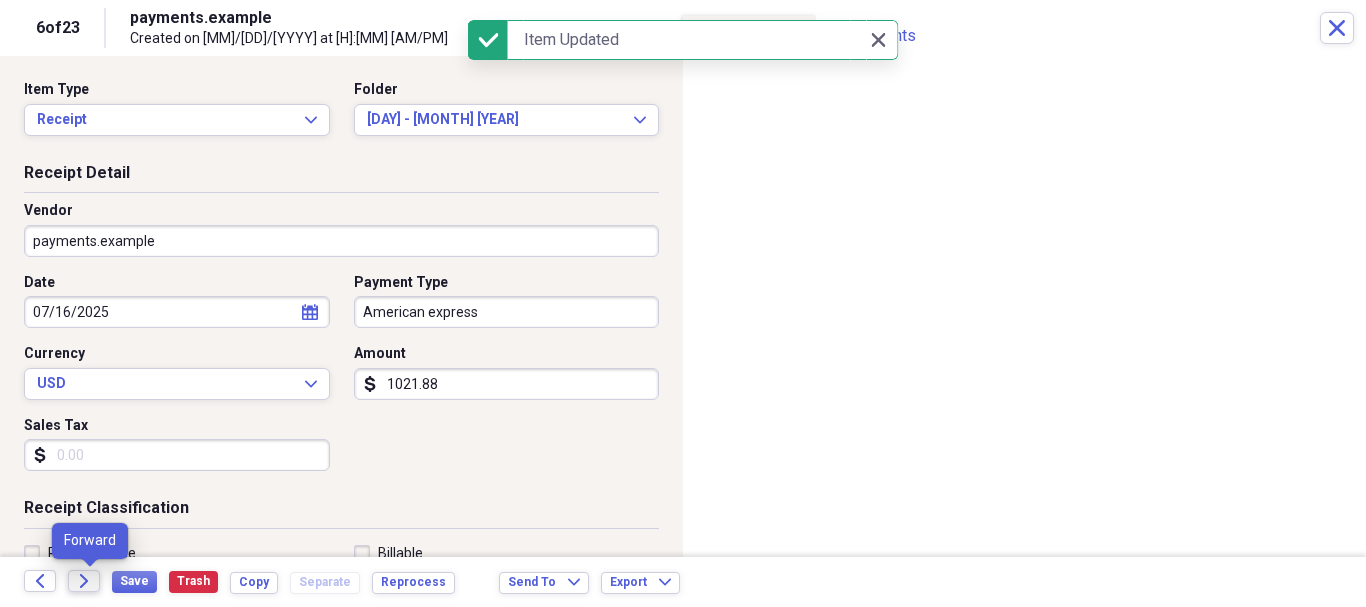 click 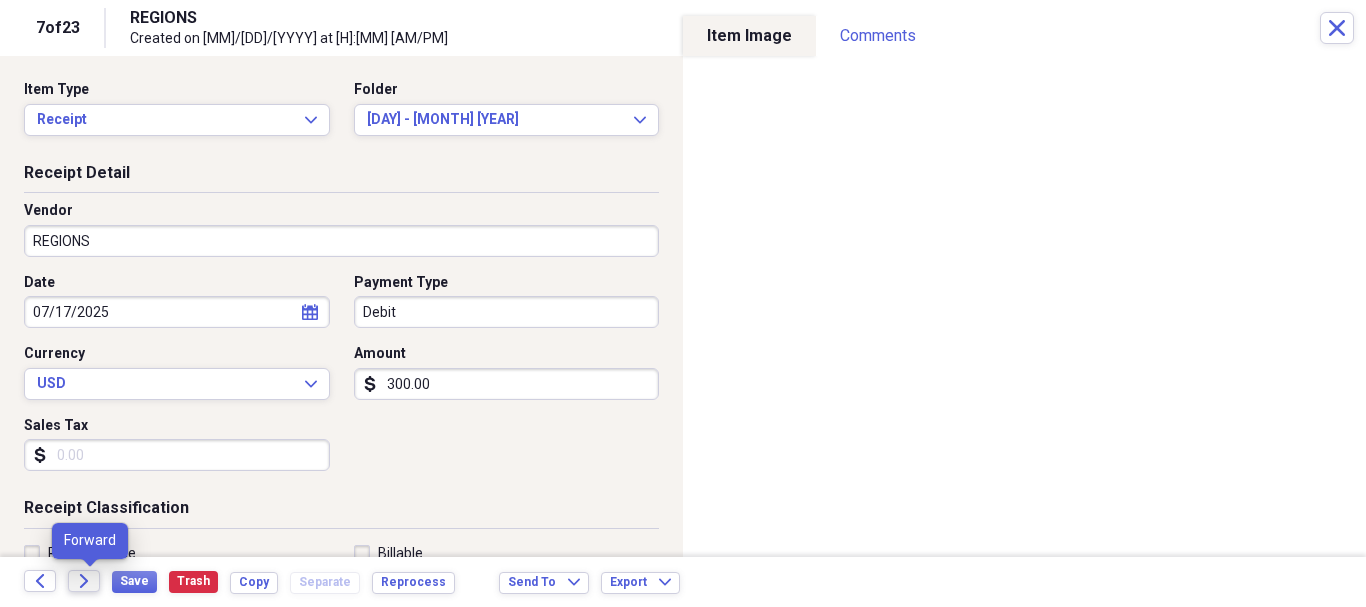 click 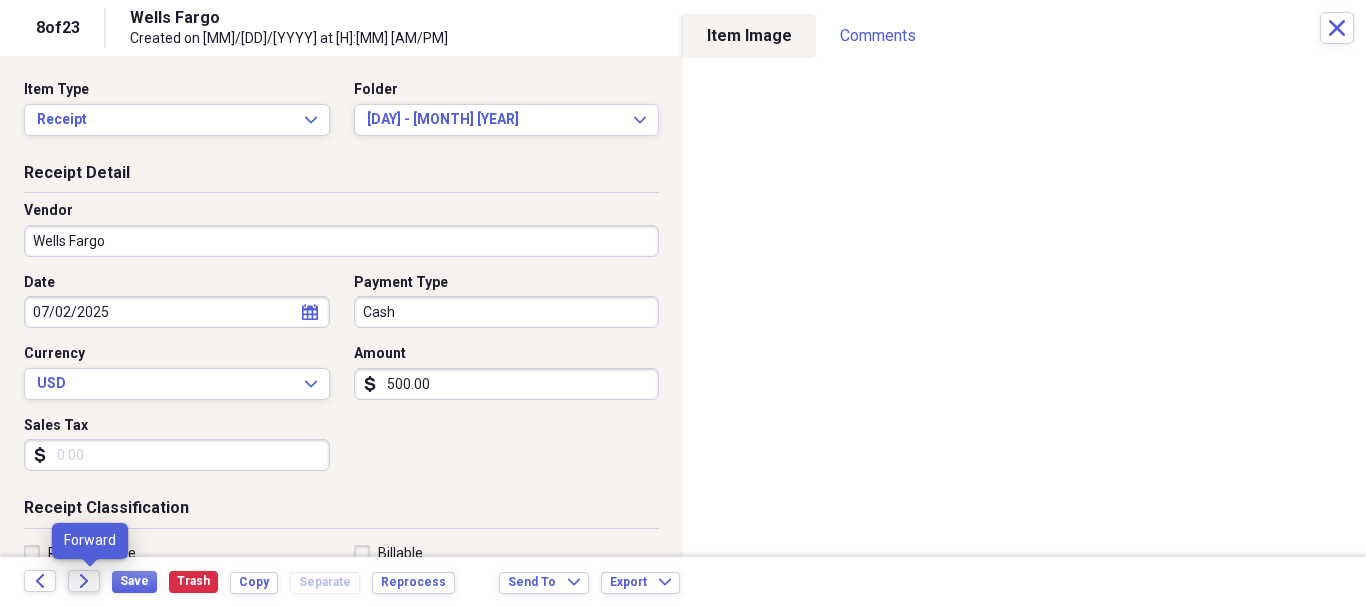 click on "Forward" 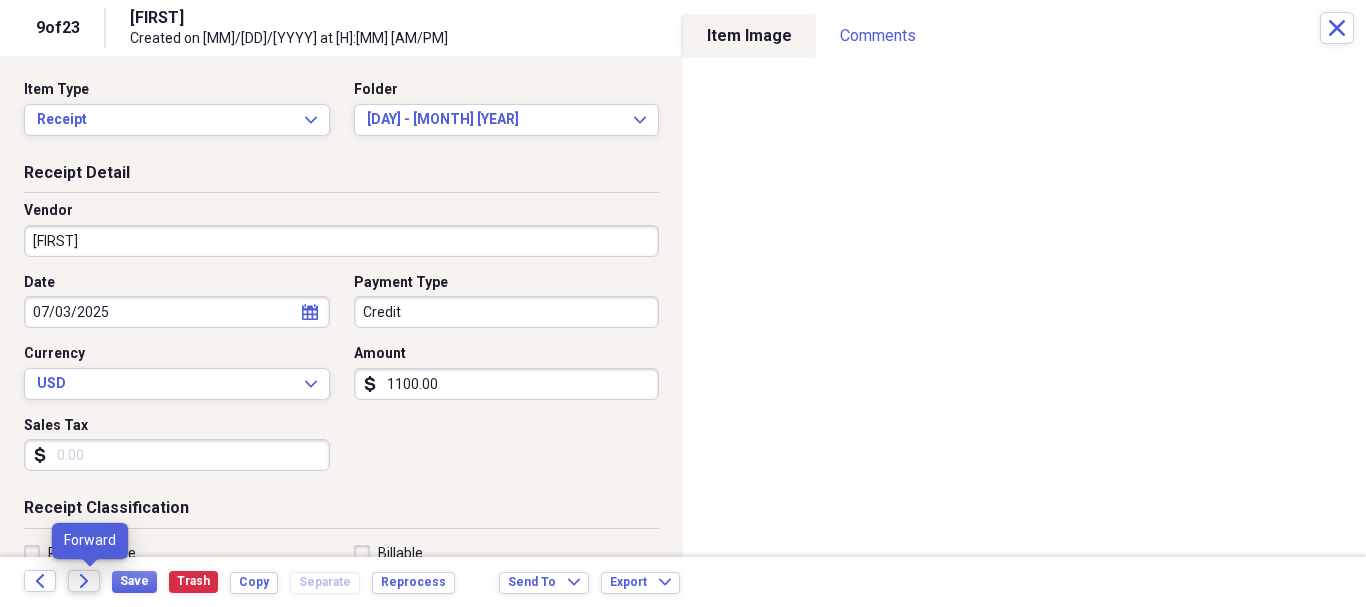 click on "Forward" 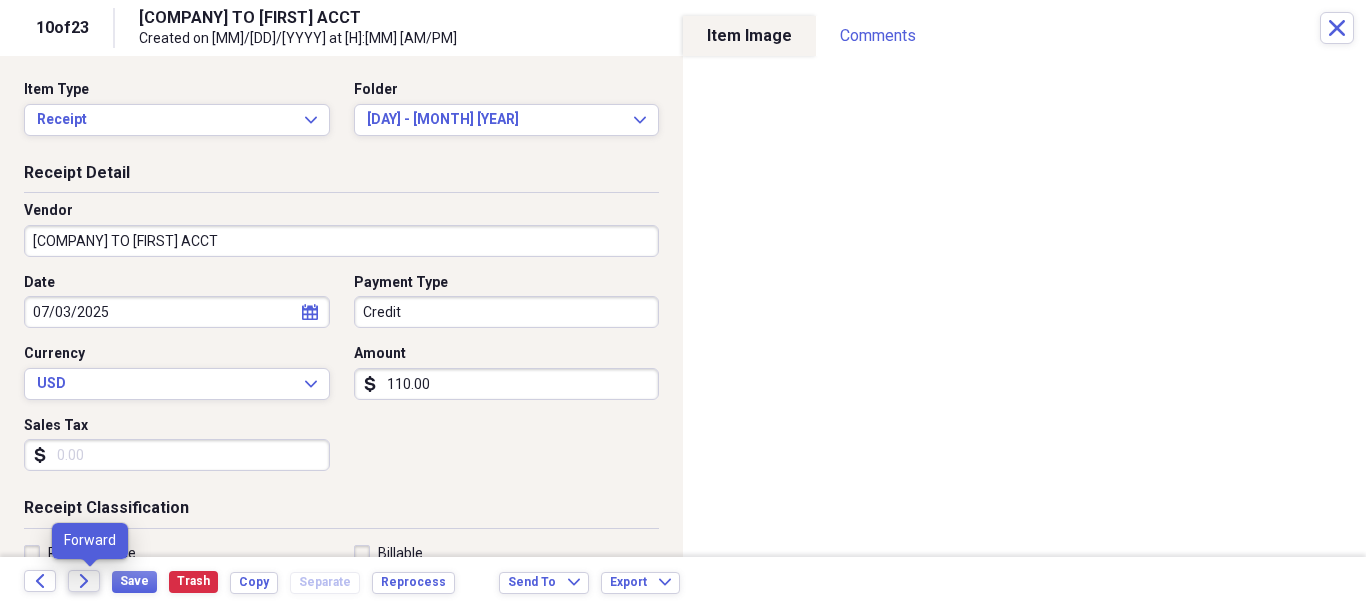 click 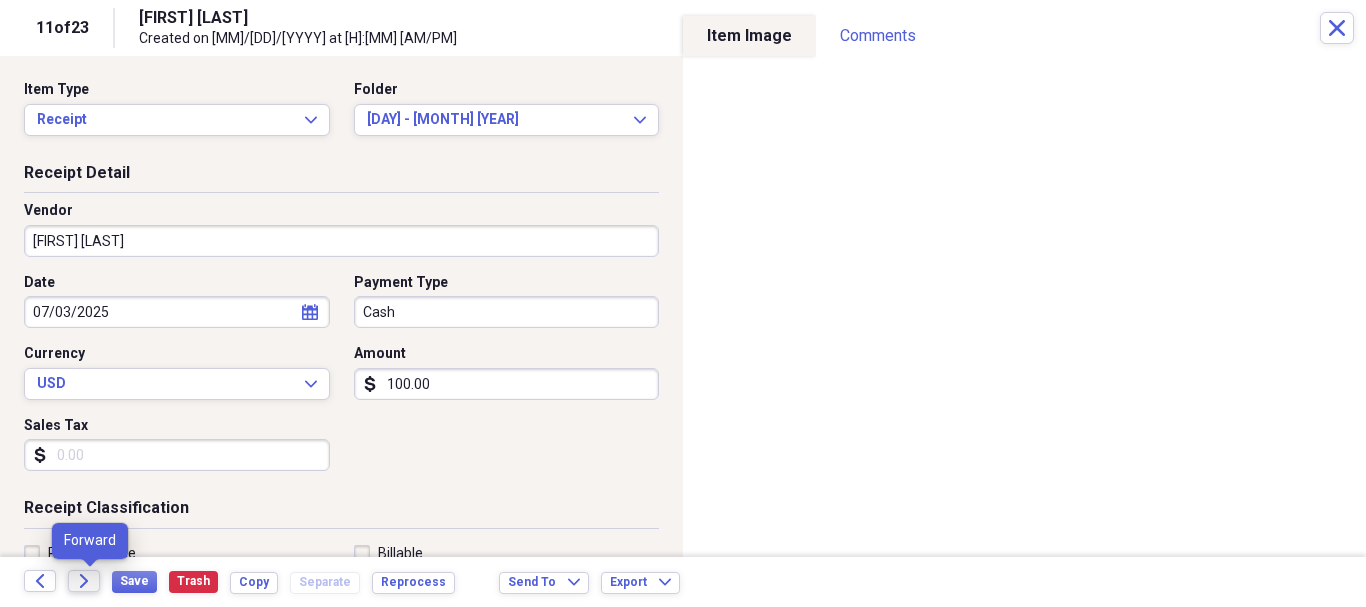 click on "Forward" 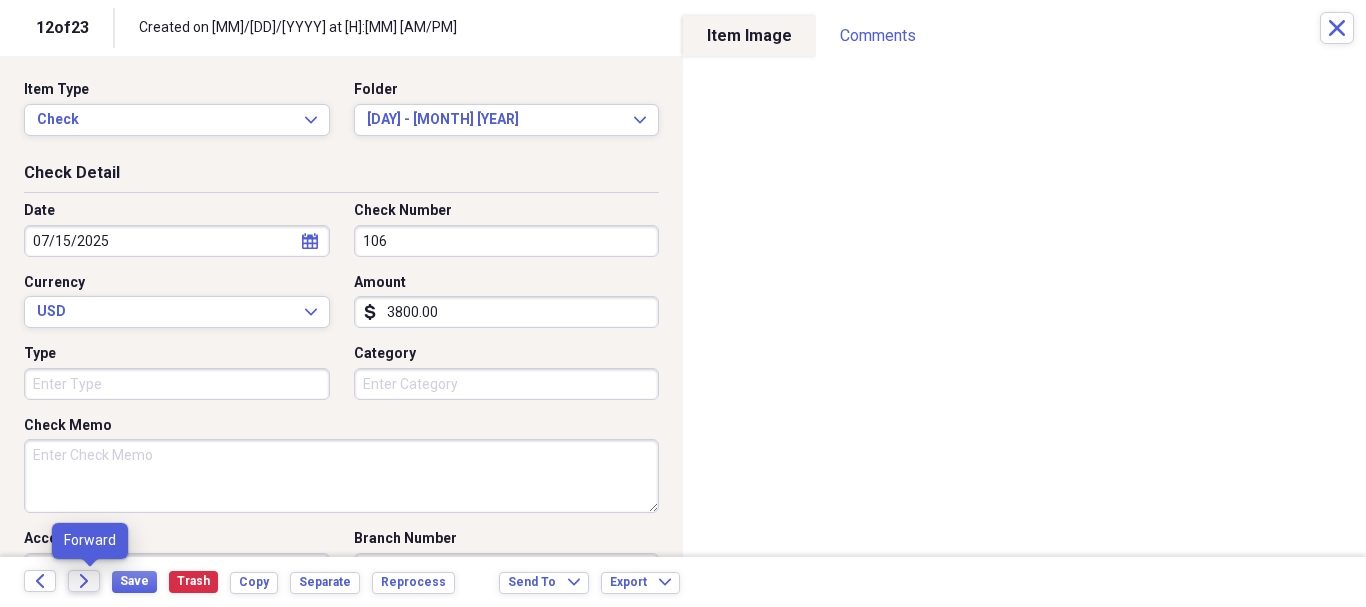 click on "Forward" 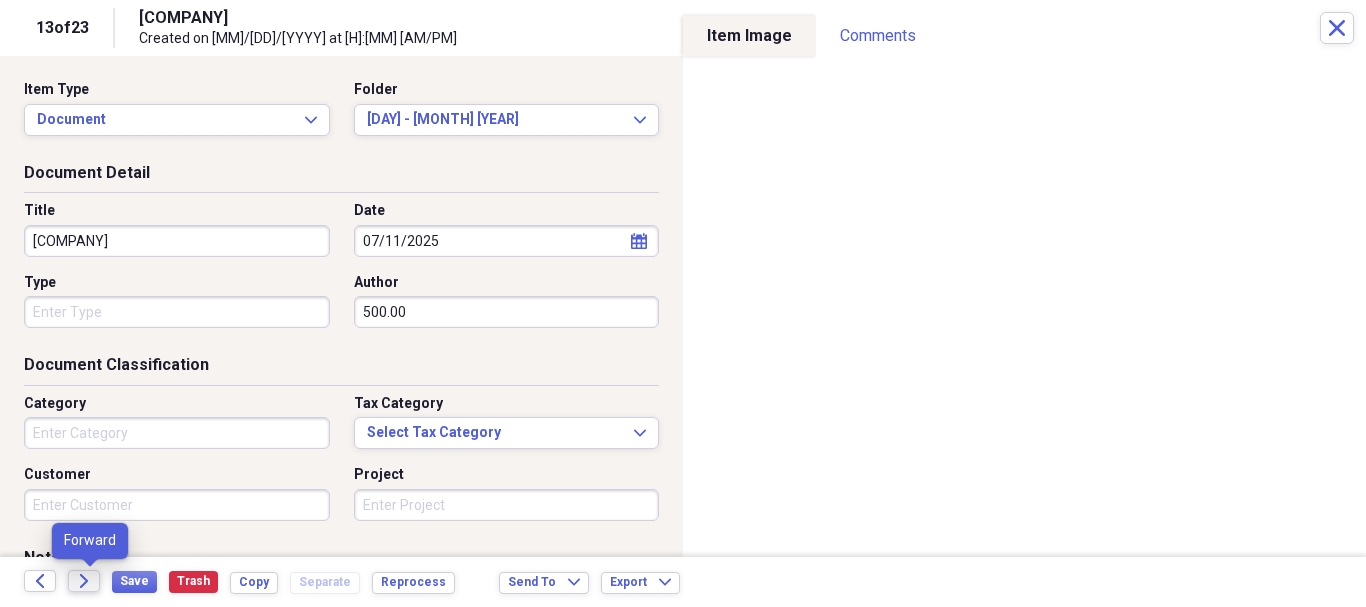 click on "Forward" at bounding box center (84, 581) 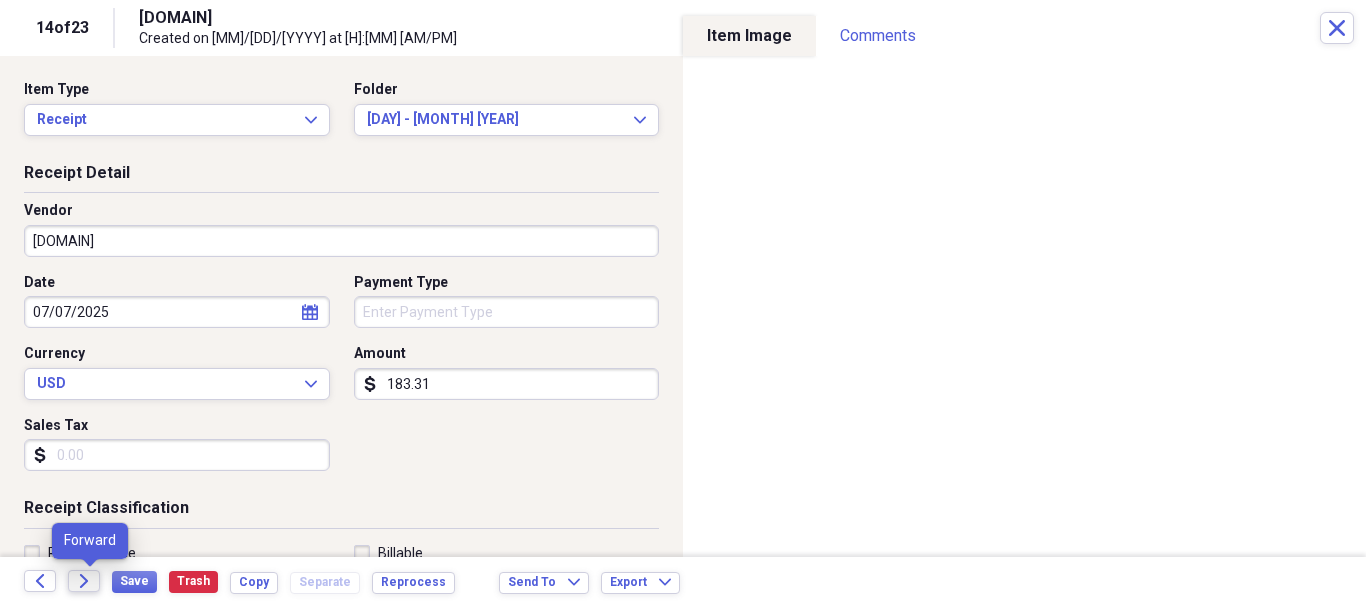 click 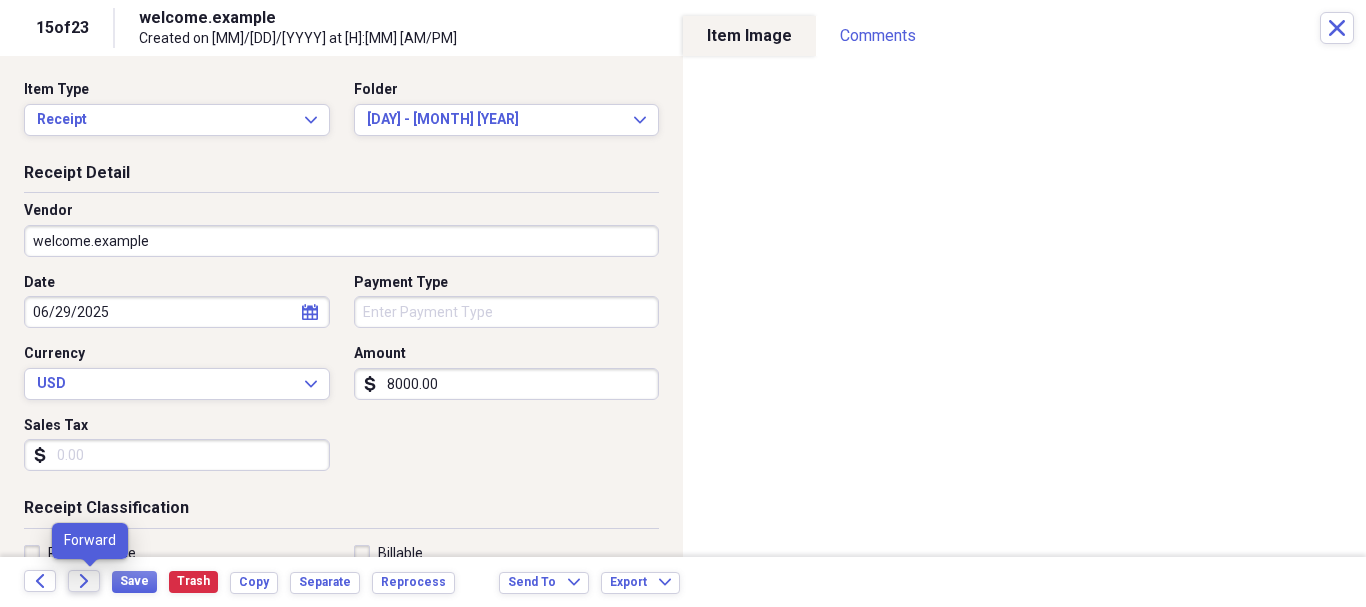 click on "Forward" 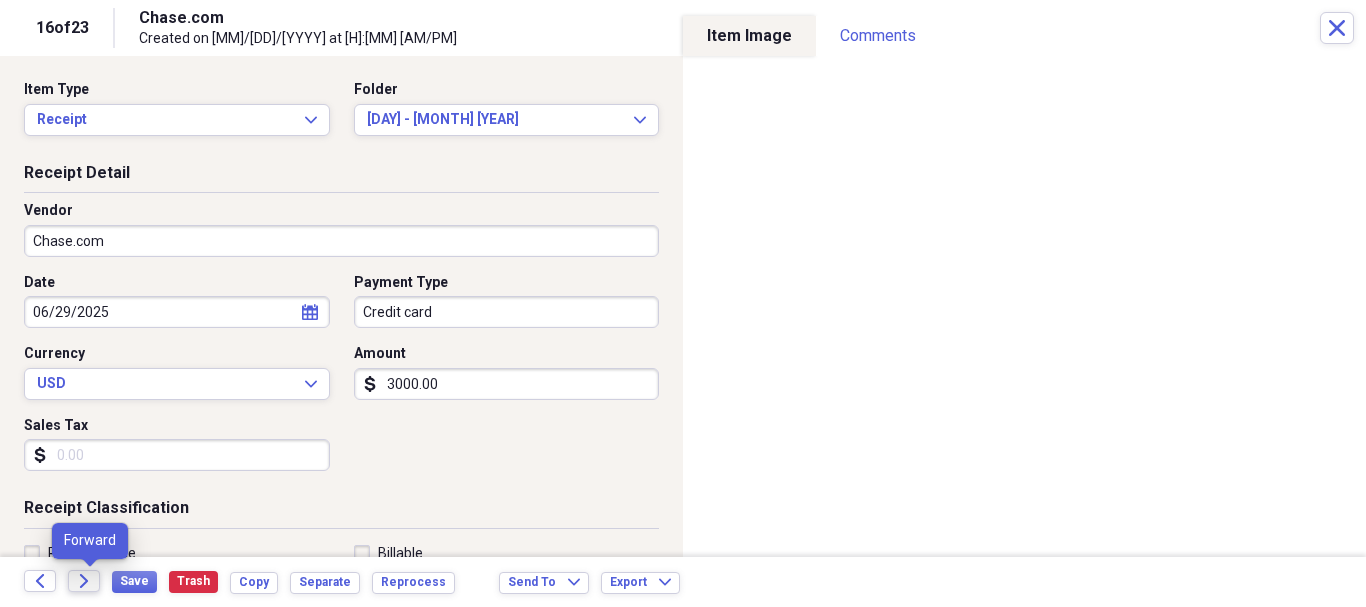 click on "Forward" at bounding box center [84, 581] 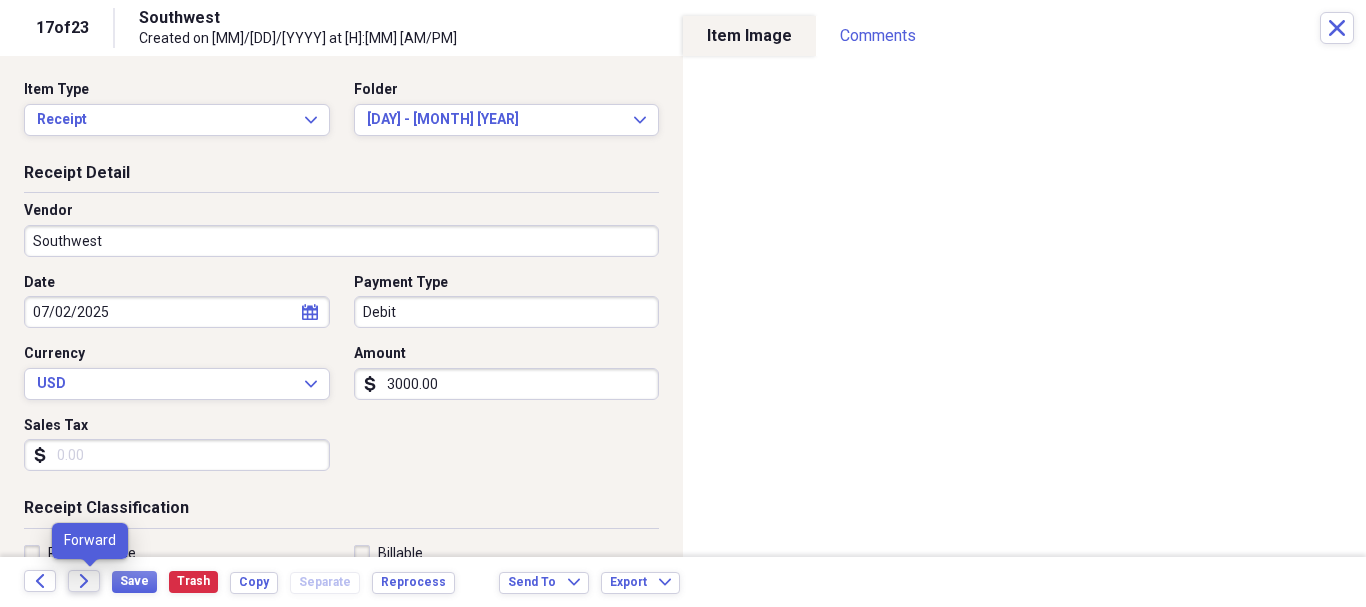 click on "Forward" 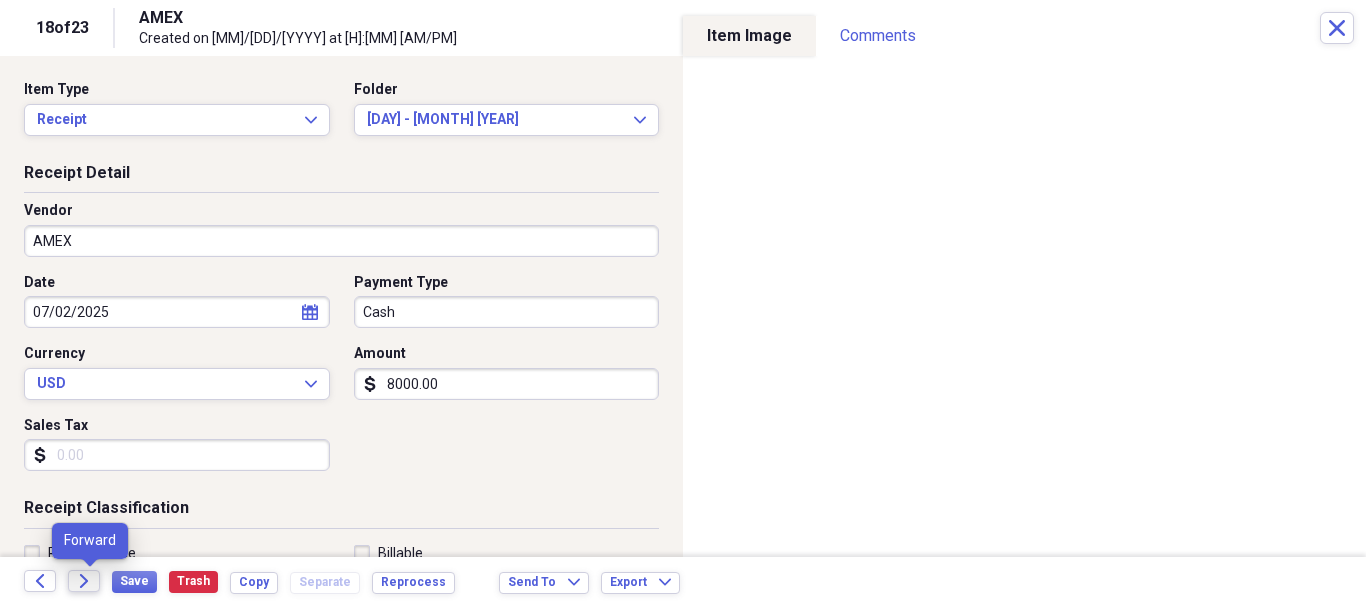 click on "Forward" 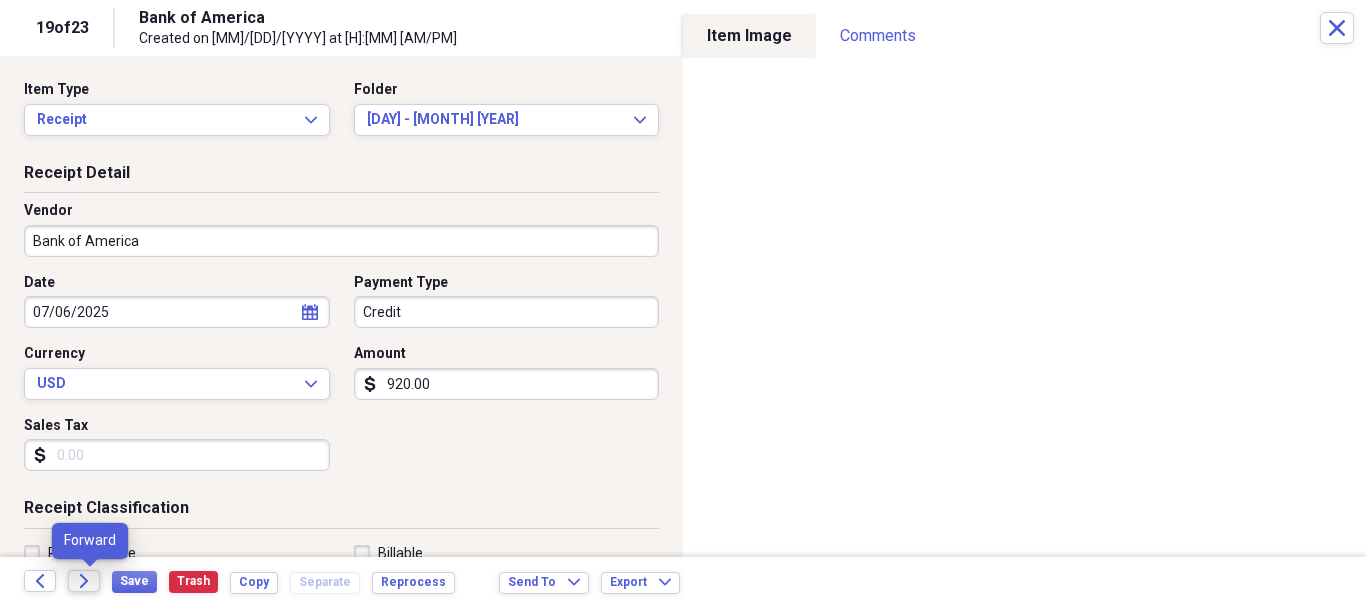 click 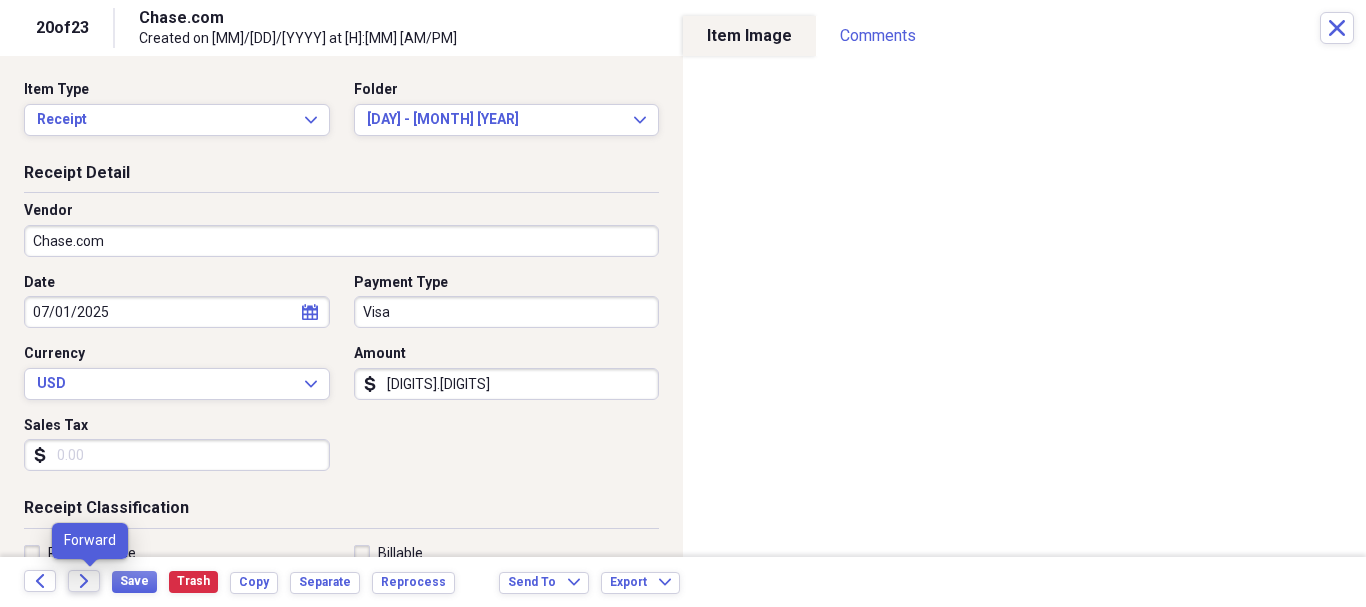 click on "Forward" 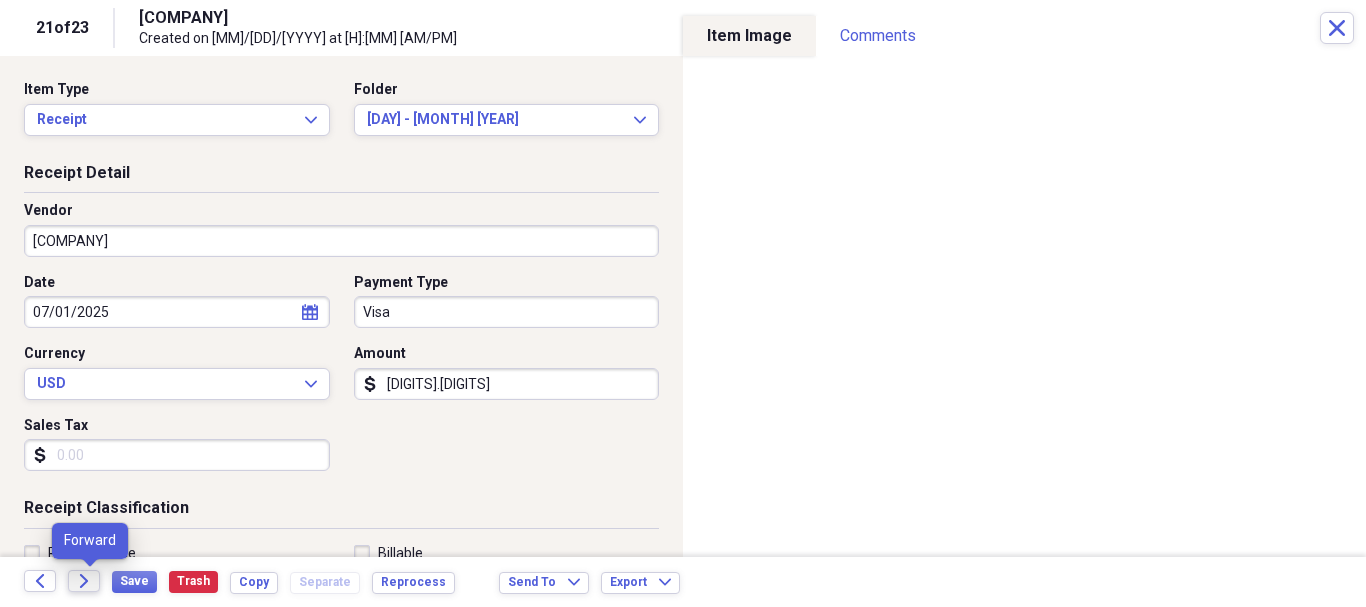 click on "Forward" at bounding box center [84, 581] 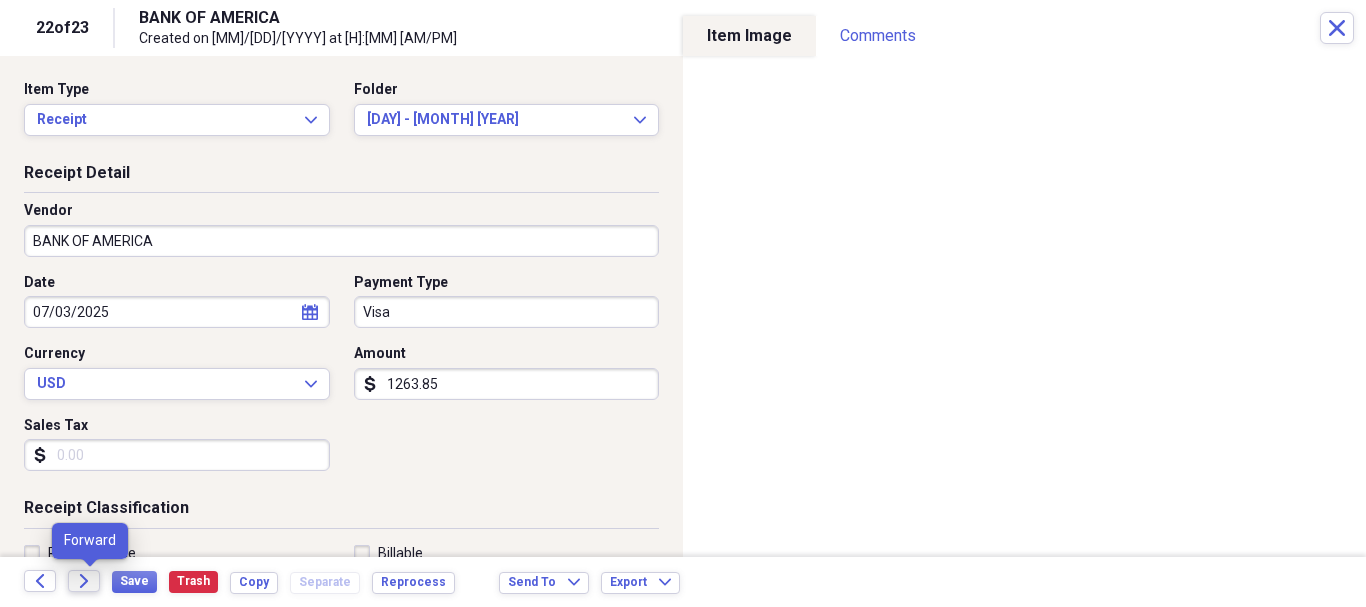 click on "Forward" at bounding box center [84, 581] 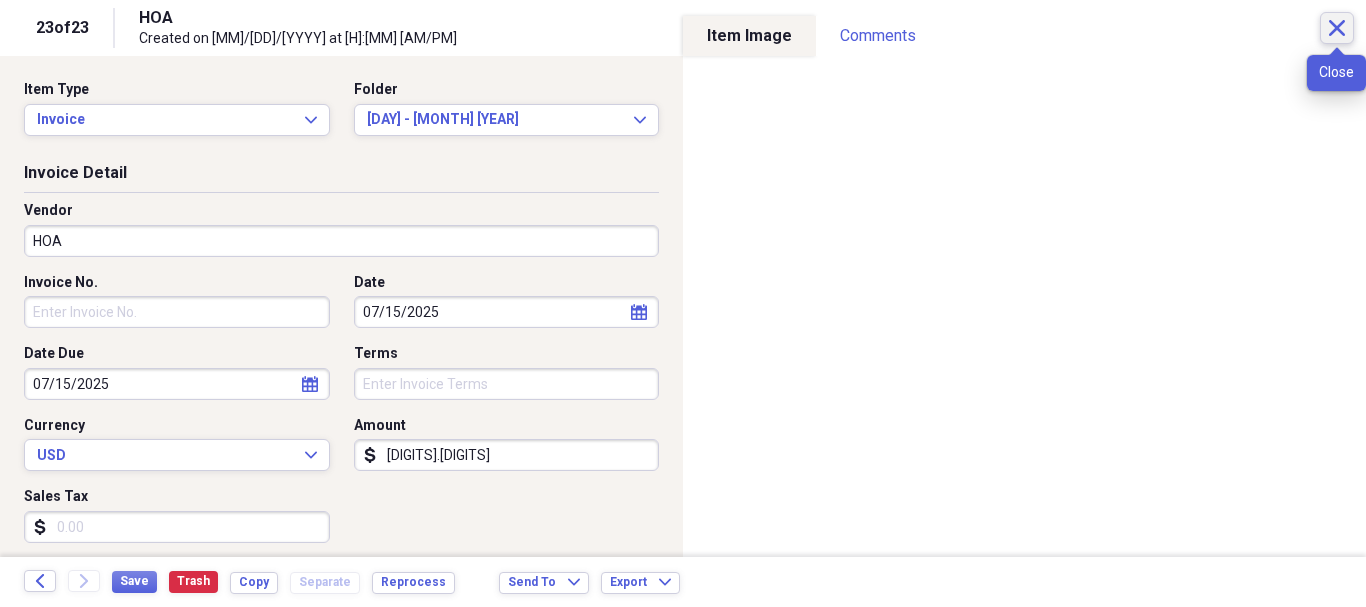 click on "Close" 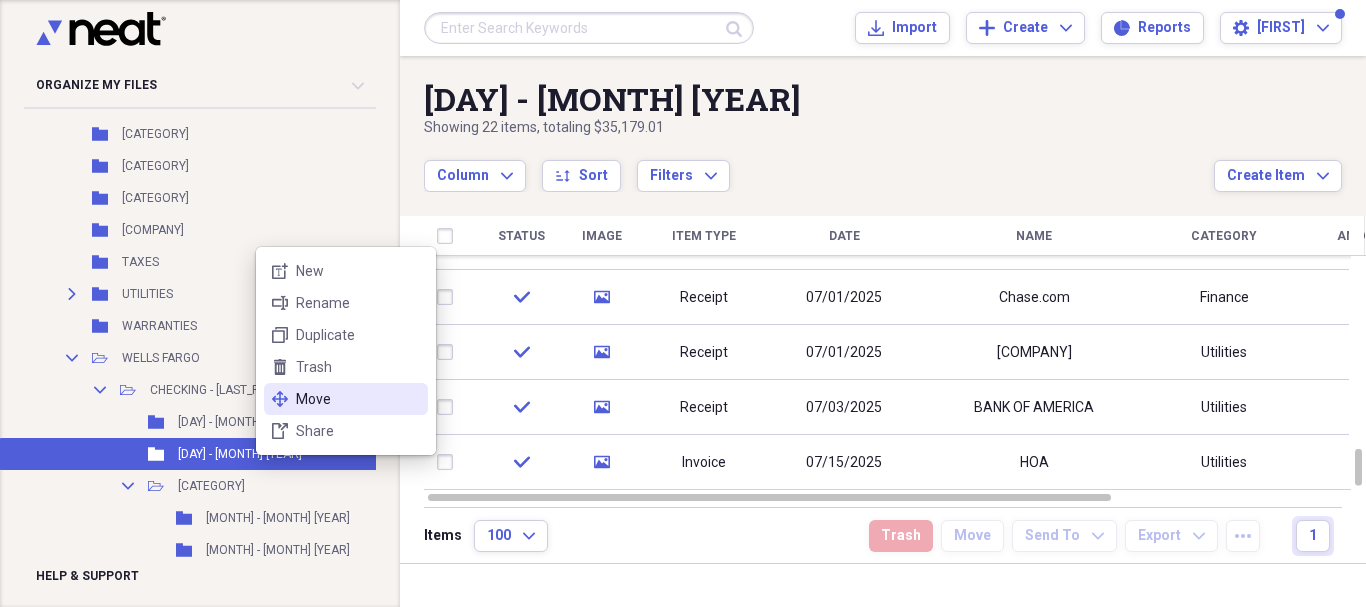 click on "Move" at bounding box center (358, 399) 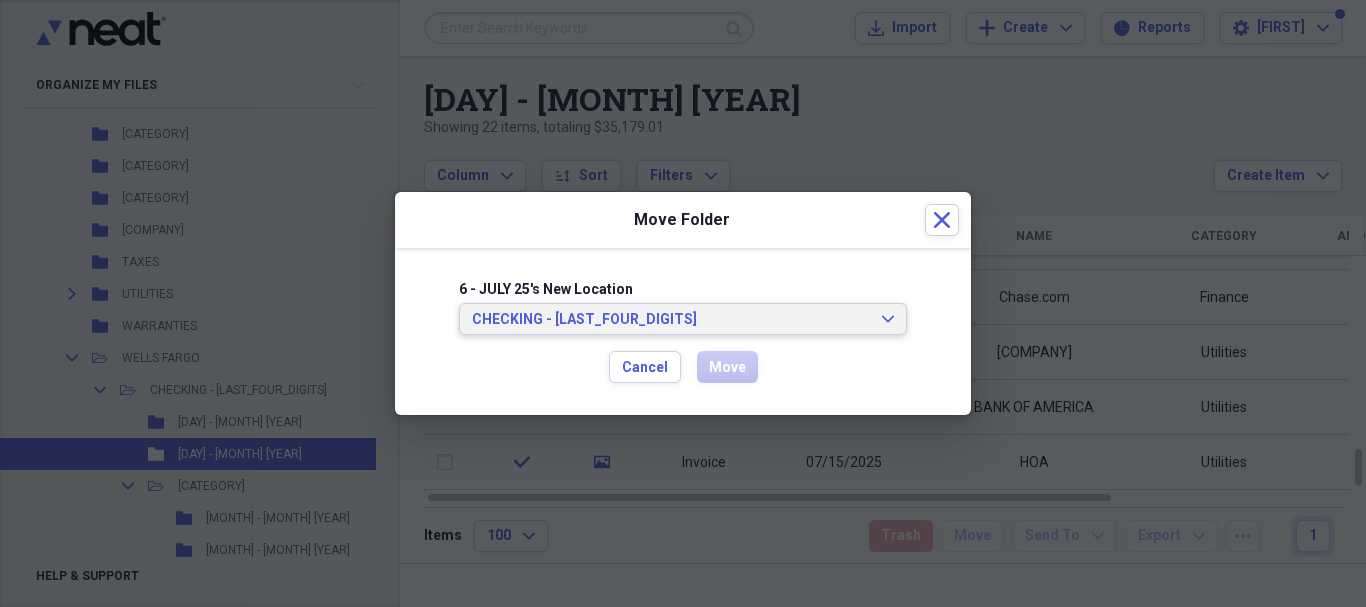 click on "CHECKING - [LAST_FOUR_DIGITS] Expand" at bounding box center (683, 319) 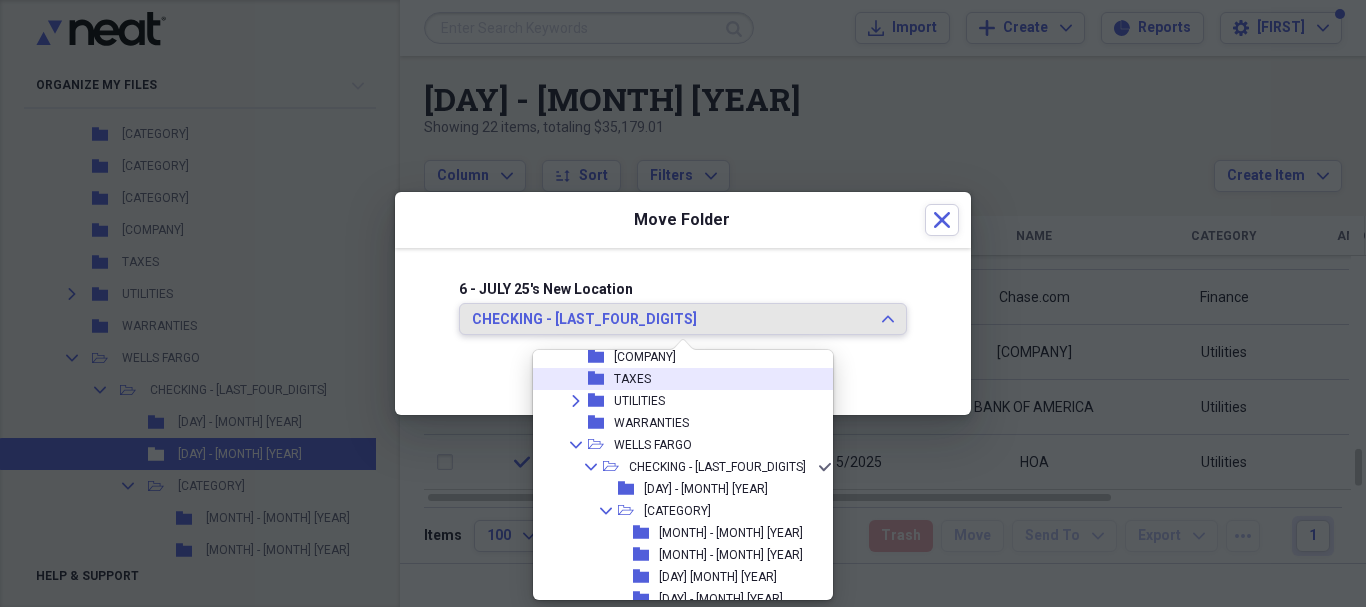 scroll, scrollTop: 2121, scrollLeft: 0, axis: vertical 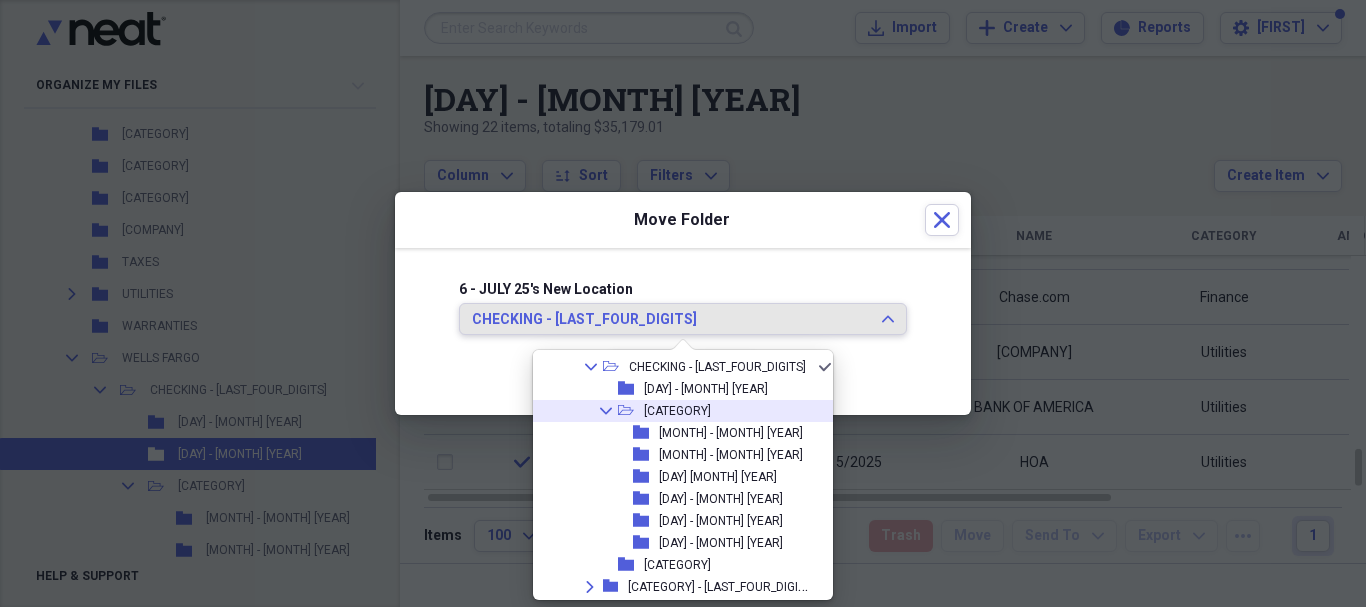 click on "[CATEGORY]" at bounding box center [677, 411] 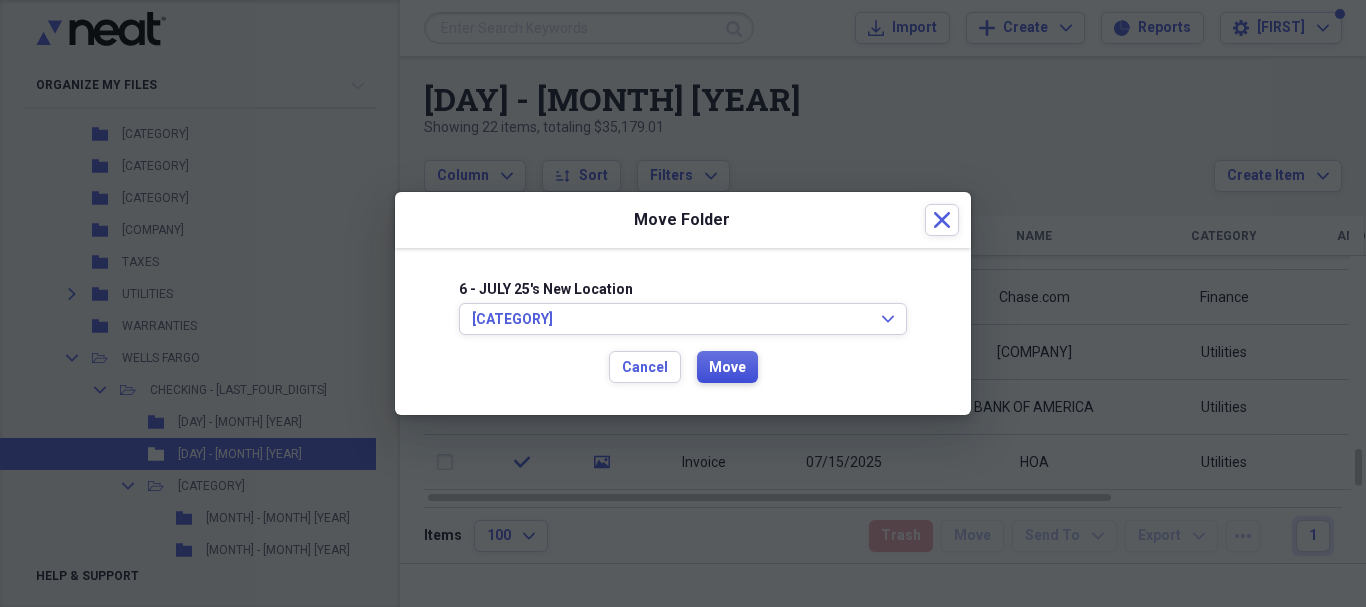 click on "Move" at bounding box center [727, 368] 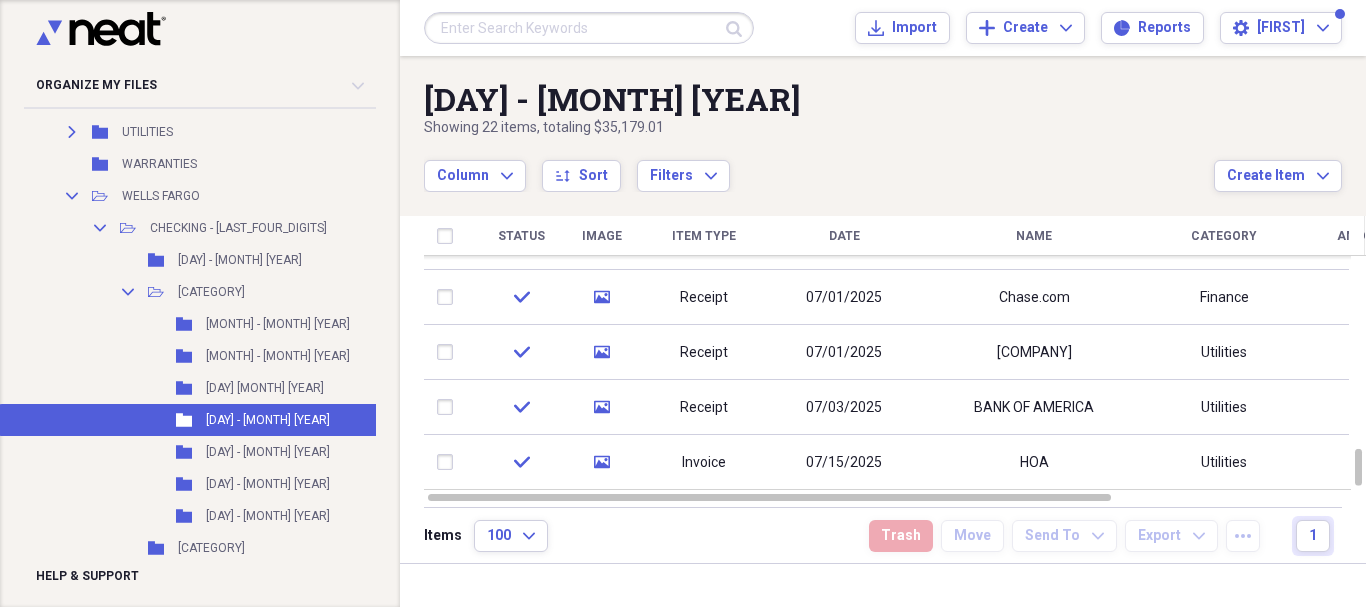 scroll, scrollTop: 1558, scrollLeft: 0, axis: vertical 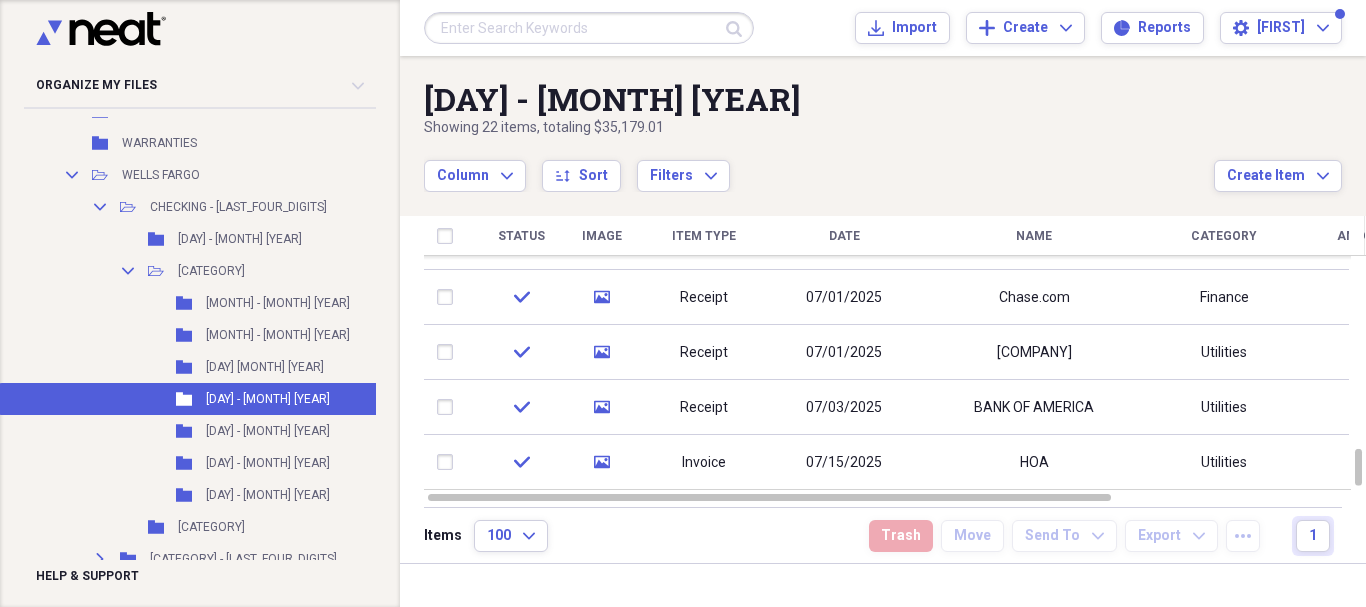click at bounding box center (883, 585) 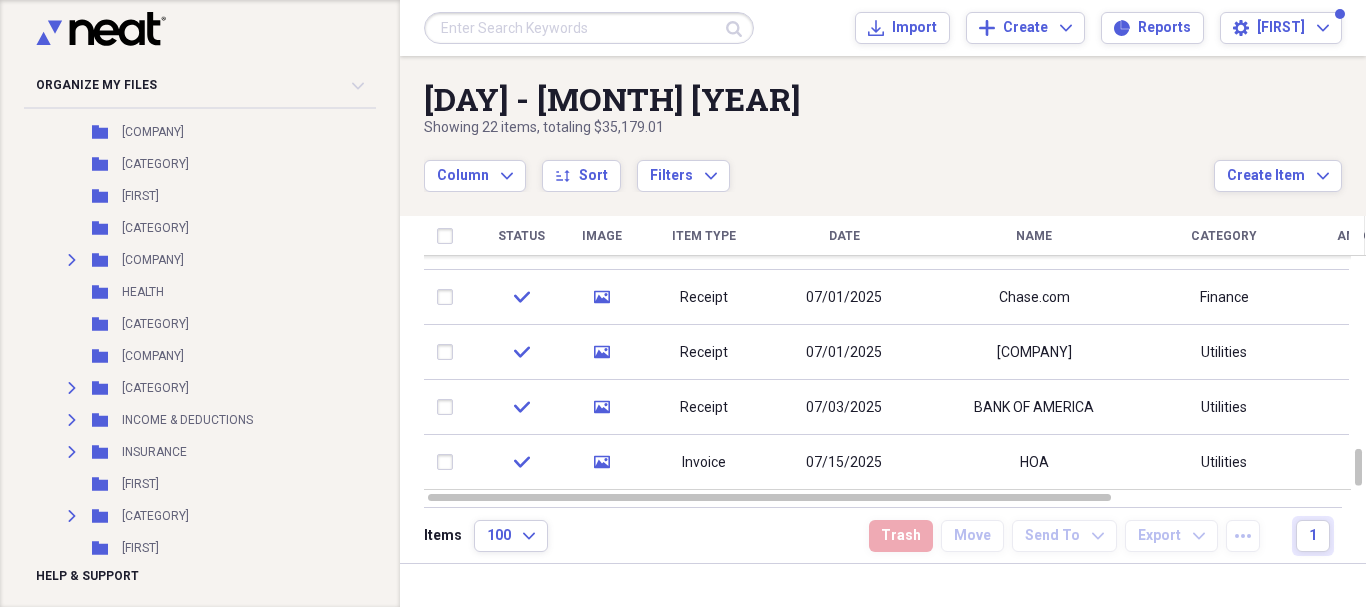 scroll, scrollTop: 0, scrollLeft: 0, axis: both 